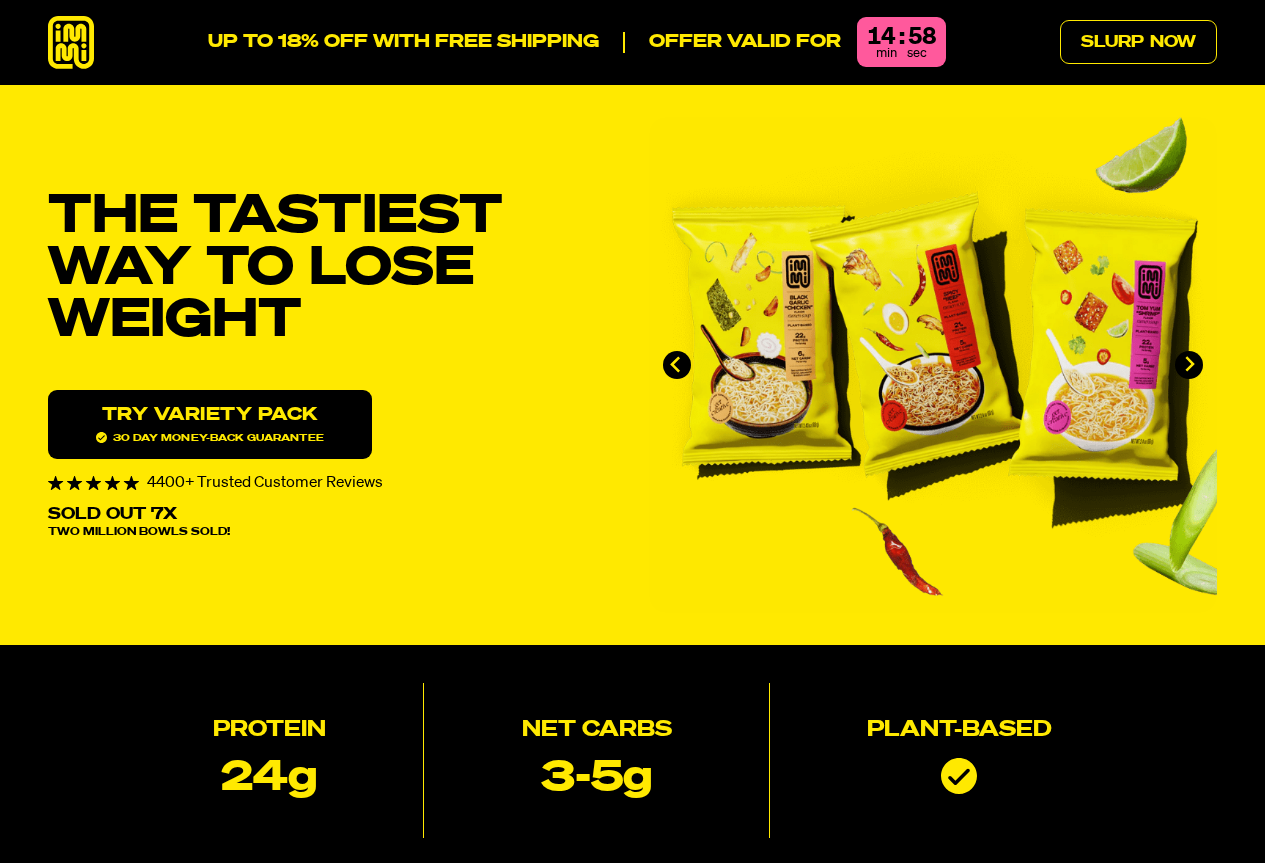 scroll, scrollTop: 0, scrollLeft: 0, axis: both 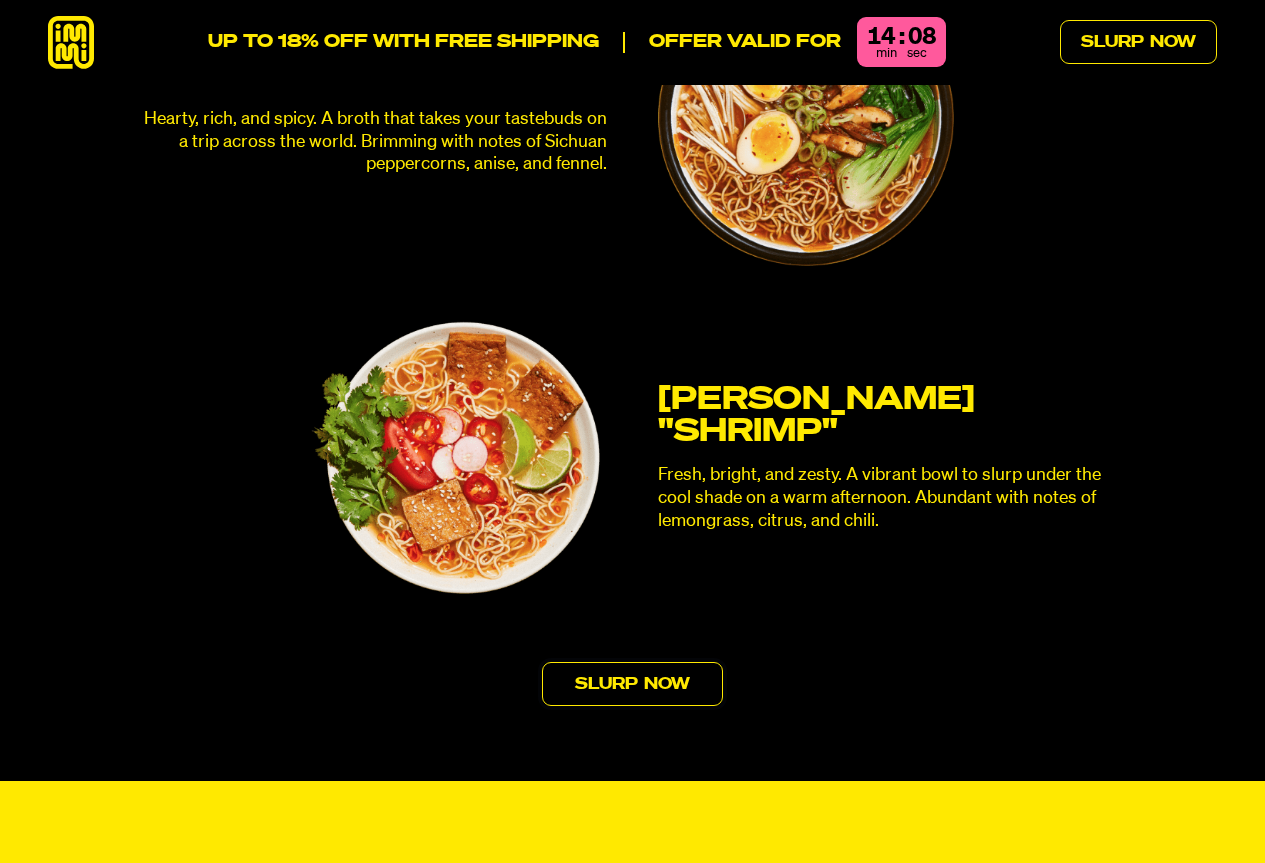 click on "Slurp Now" at bounding box center [632, 684] 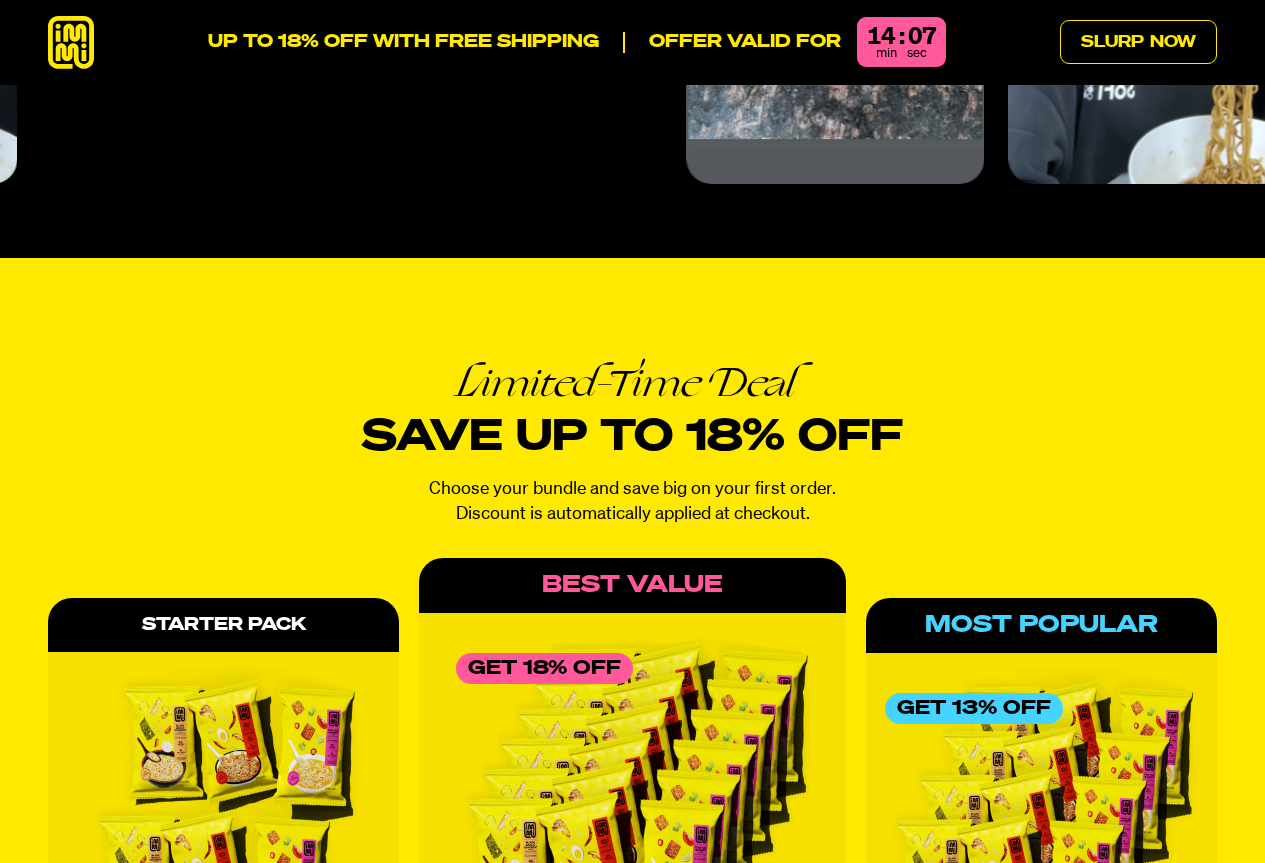 scroll, scrollTop: 8450, scrollLeft: 0, axis: vertical 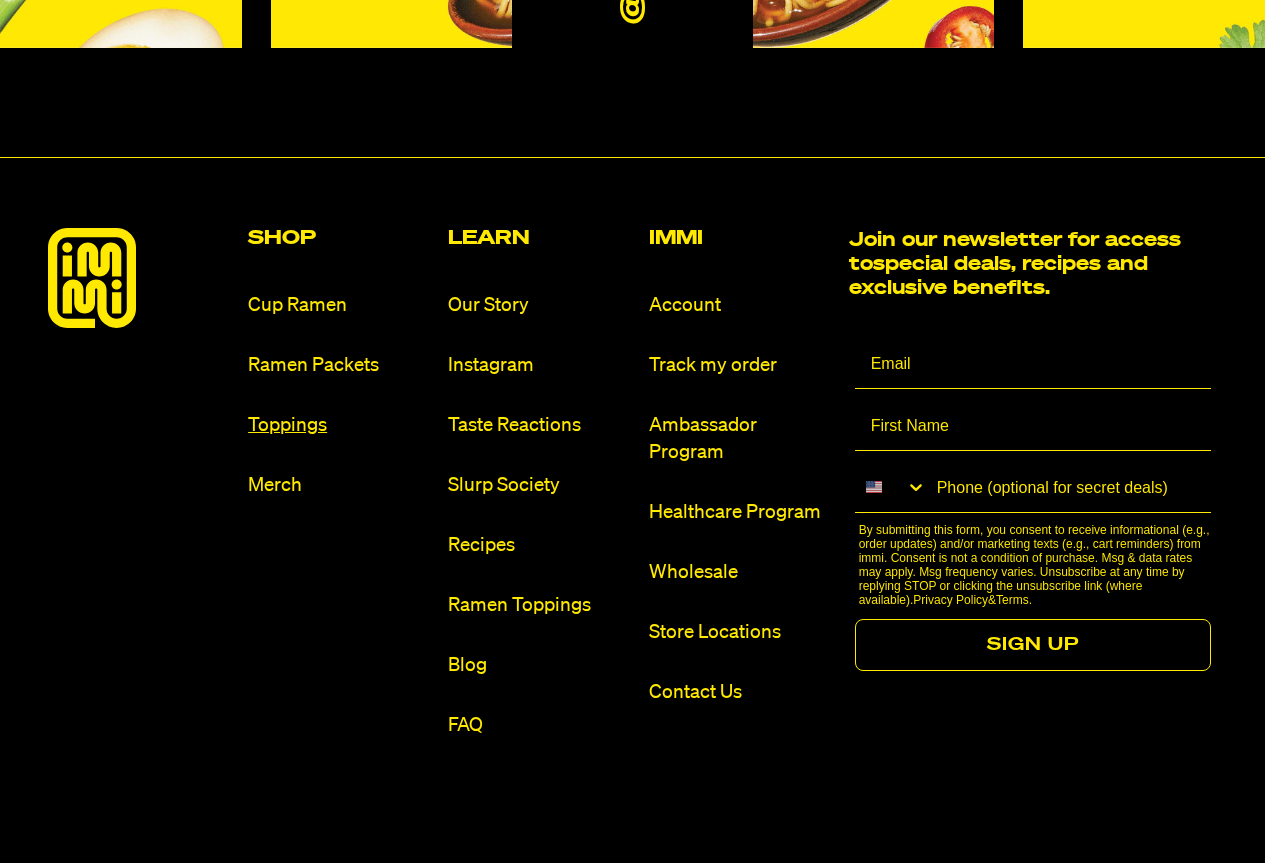 click on "Toppings" at bounding box center (340, 425) 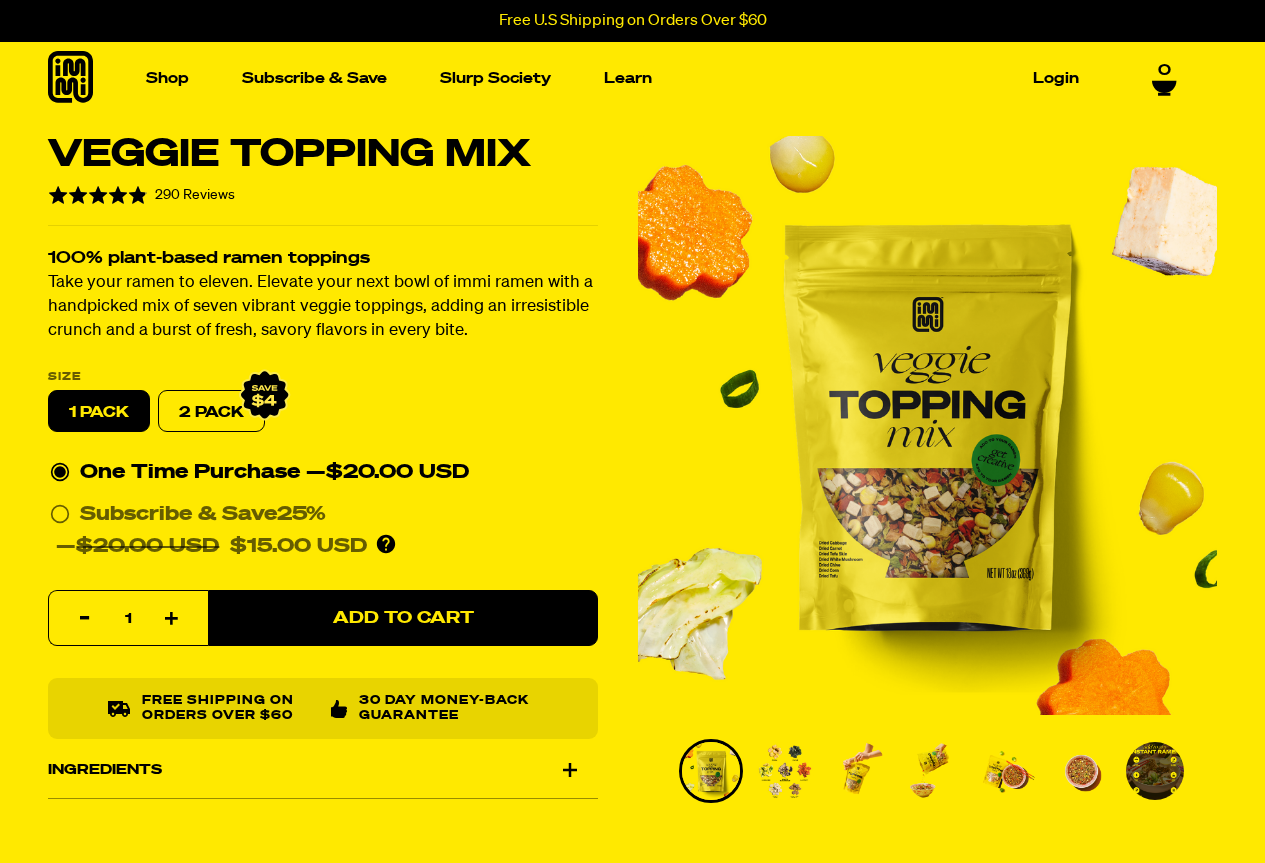 scroll, scrollTop: 0, scrollLeft: 0, axis: both 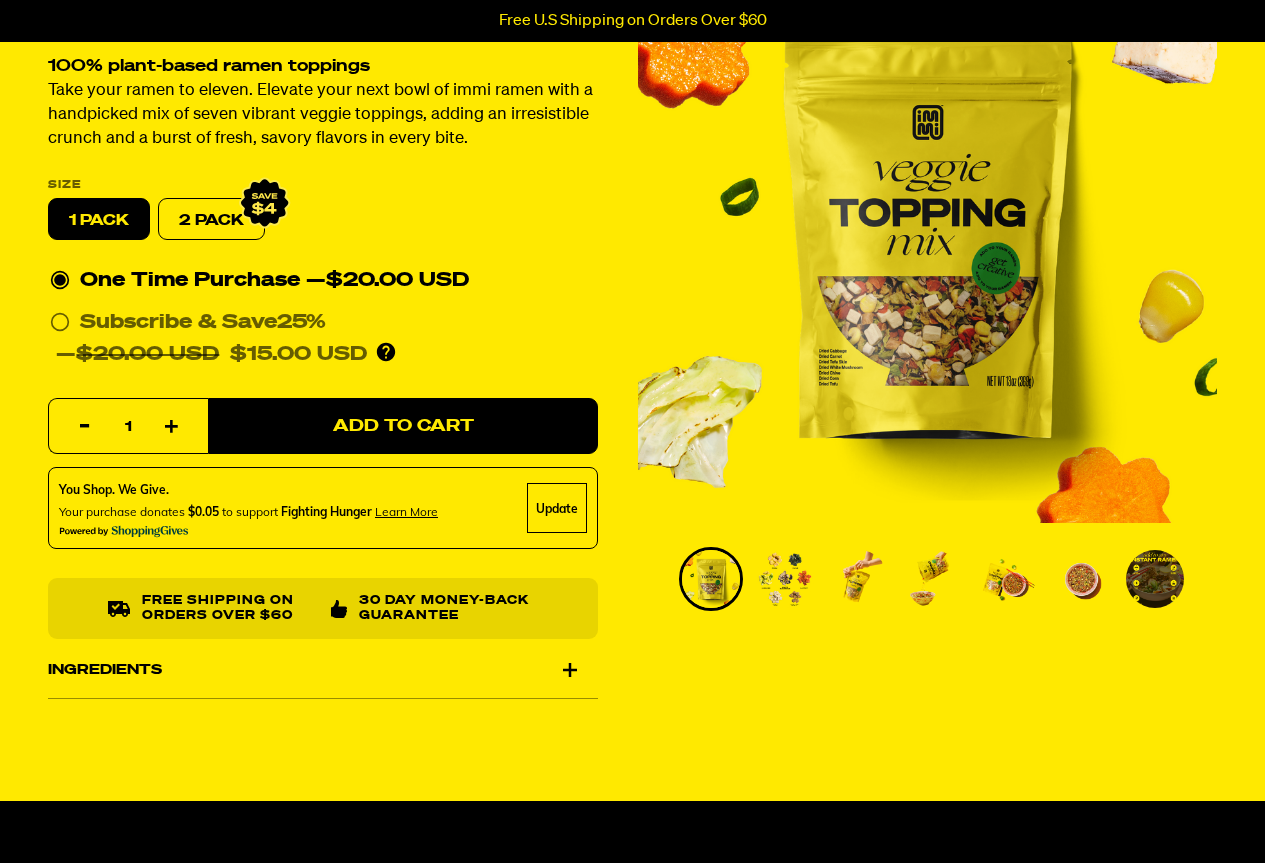 click on "2 PACK" at bounding box center [211, 220] 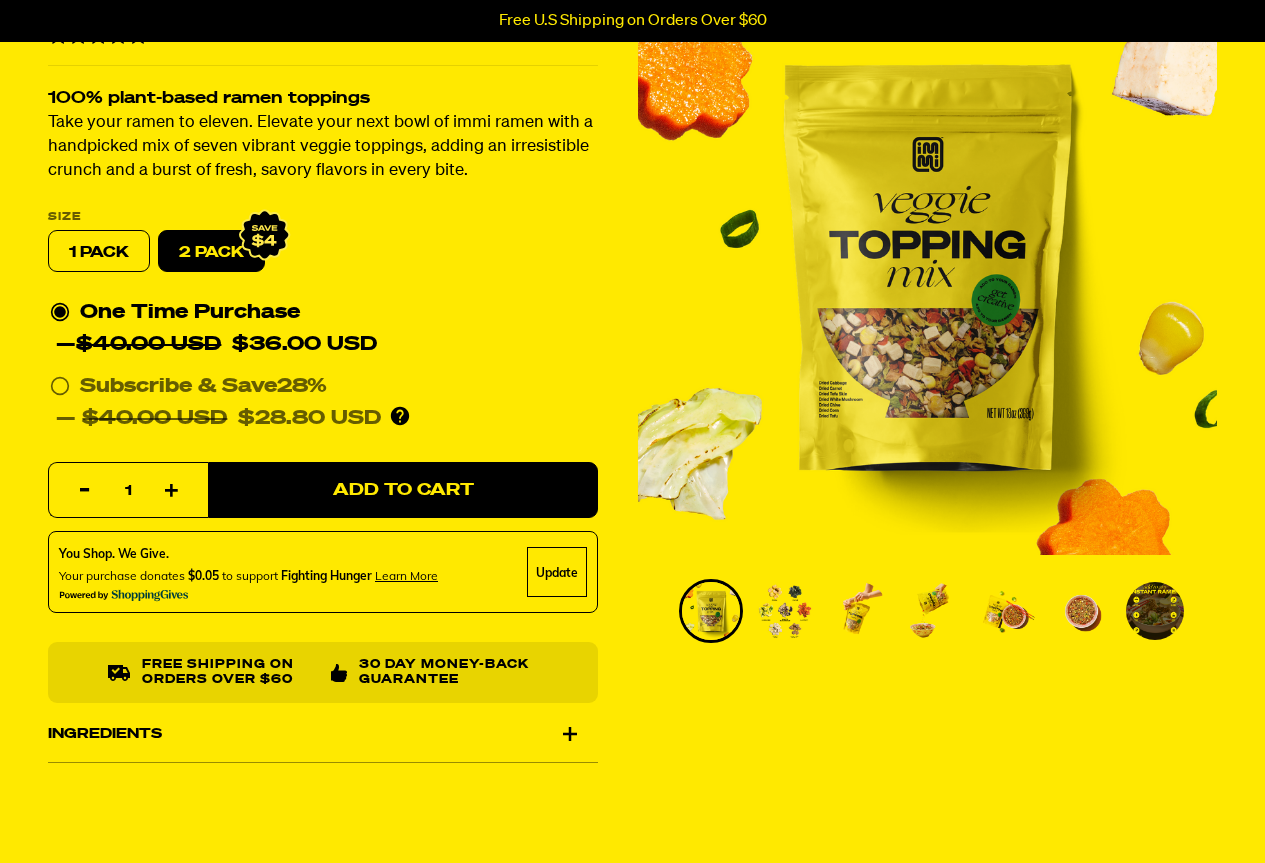scroll, scrollTop: 149, scrollLeft: 0, axis: vertical 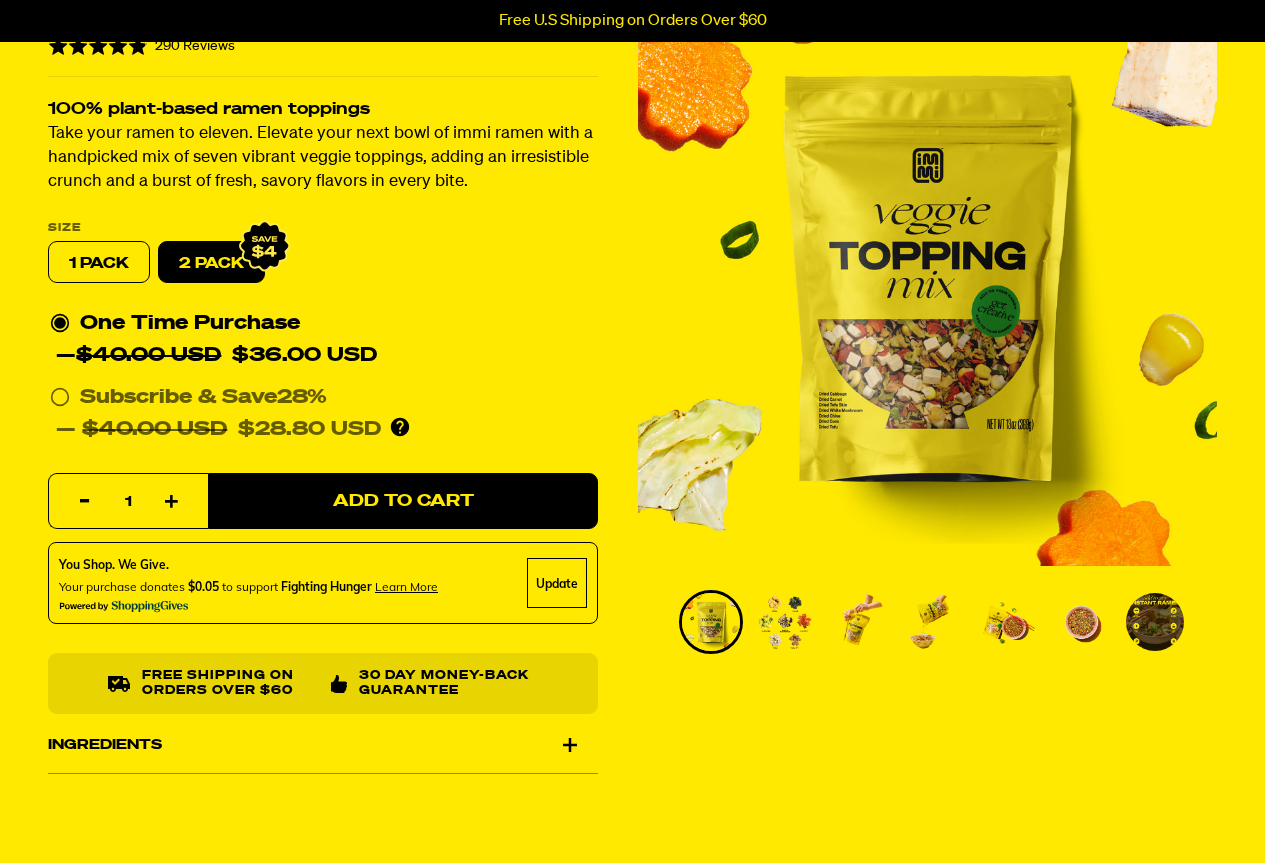 click at bounding box center [785, 622] 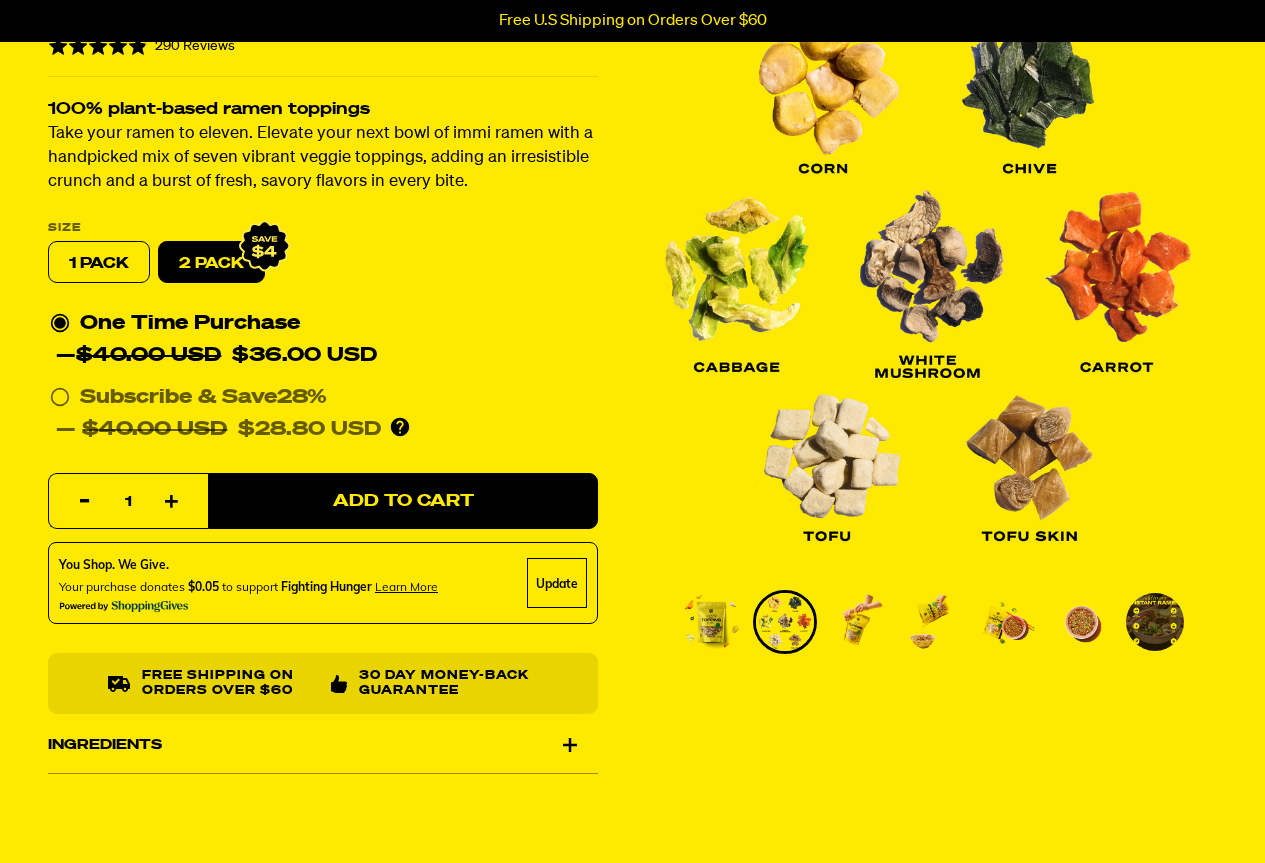 click at bounding box center (859, 622) 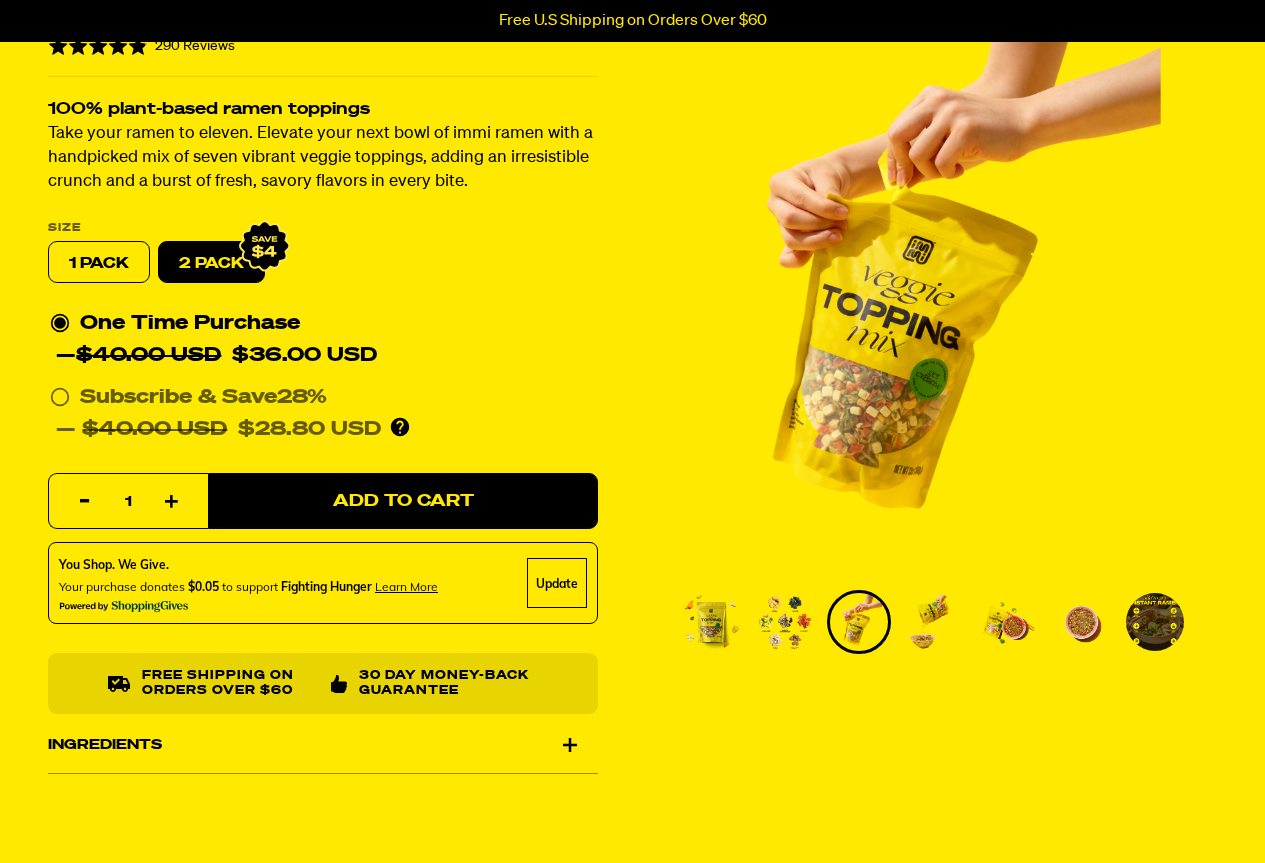click at bounding box center (933, 622) 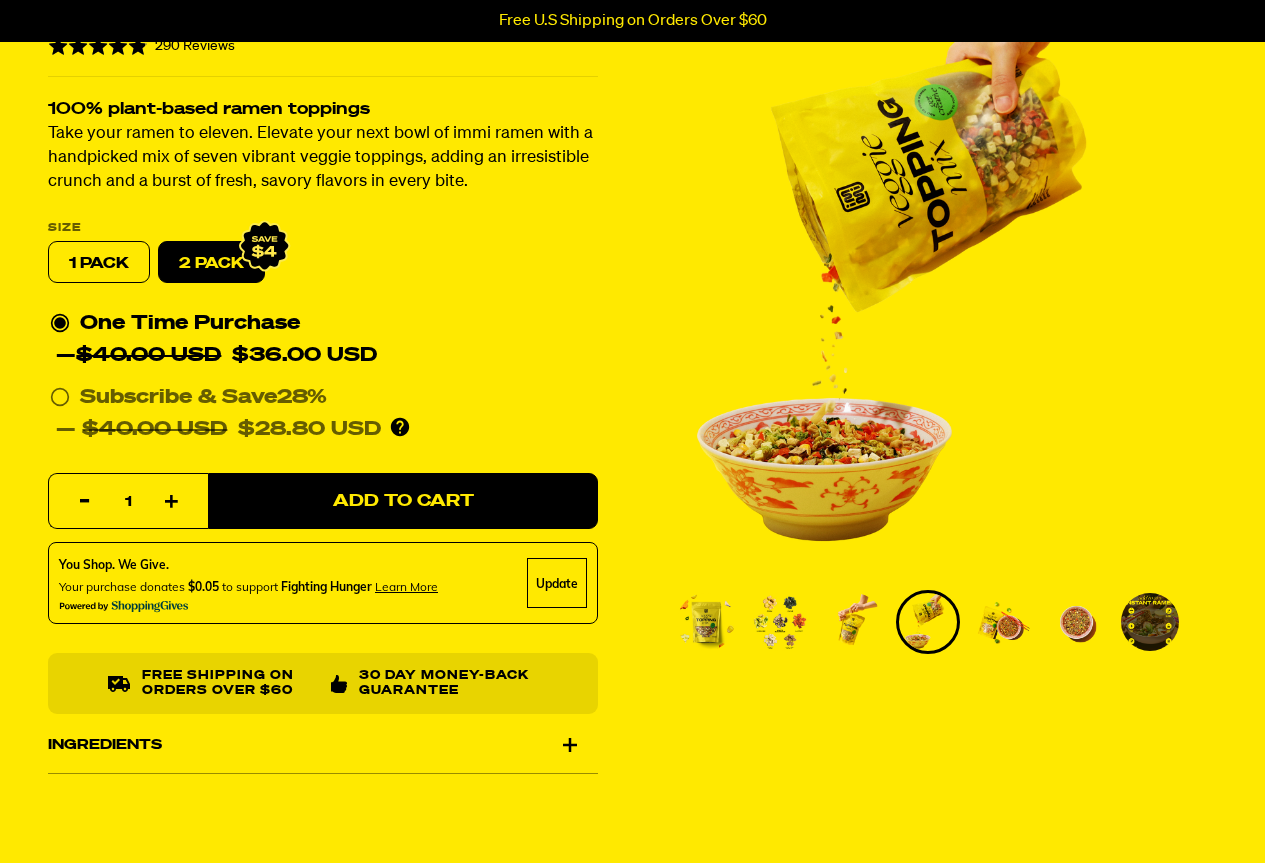 click at bounding box center [1002, 622] 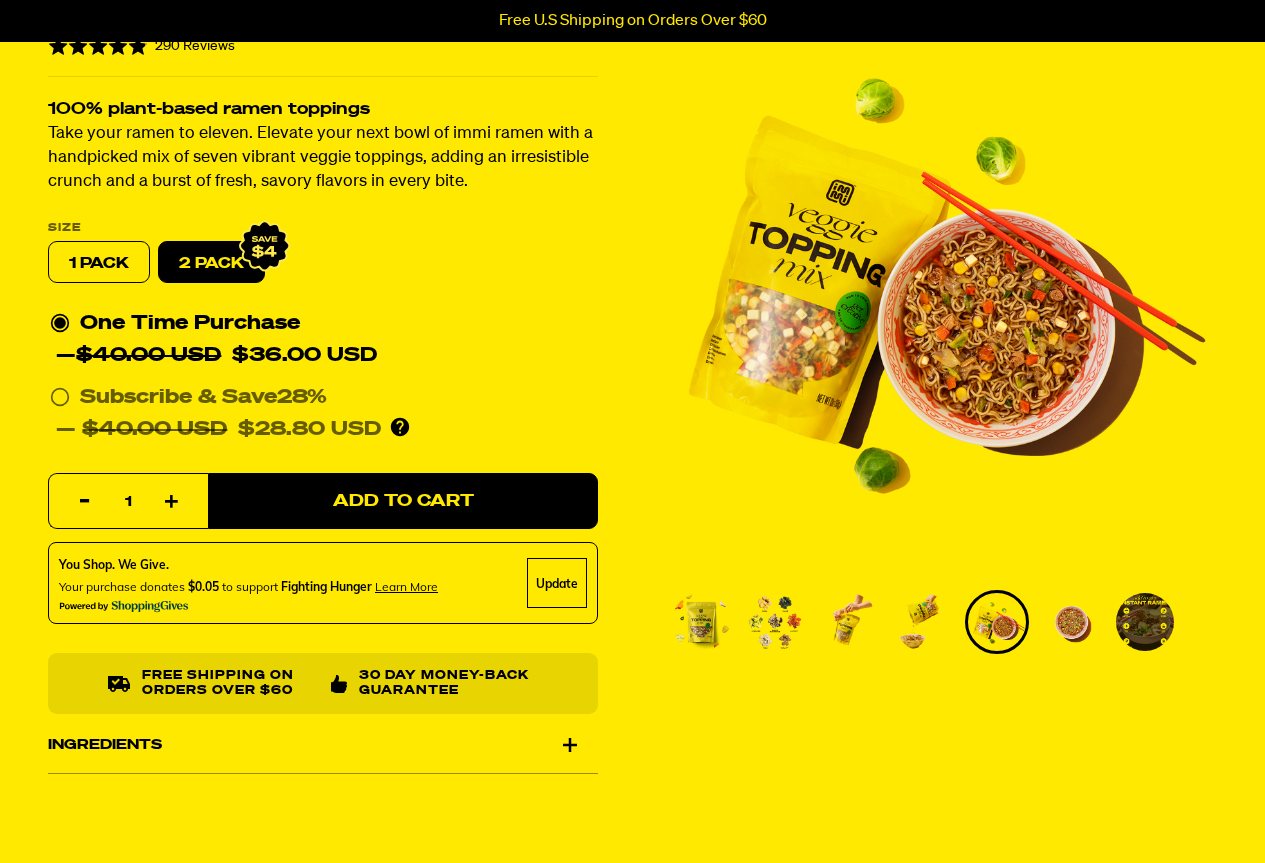 click at bounding box center (1071, 622) 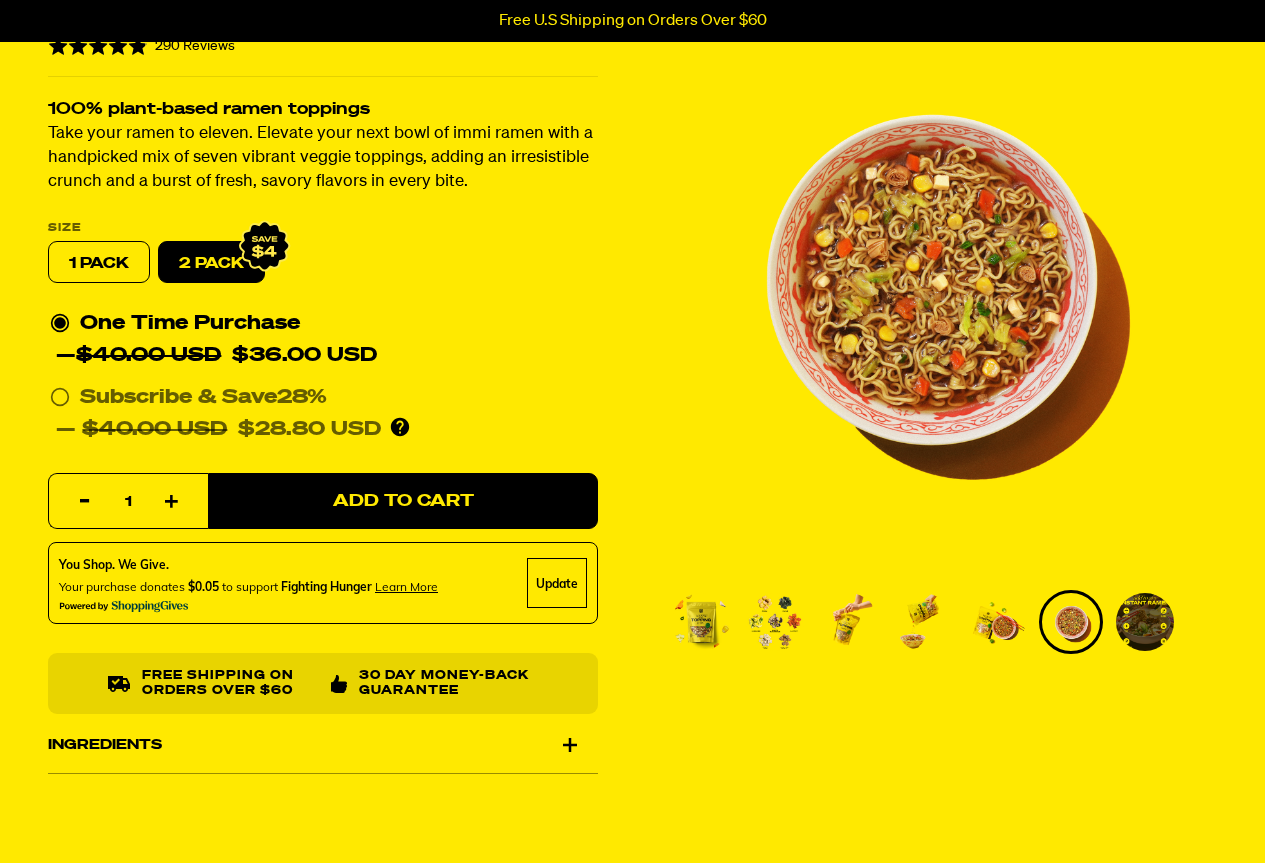 click at bounding box center [1145, 622] 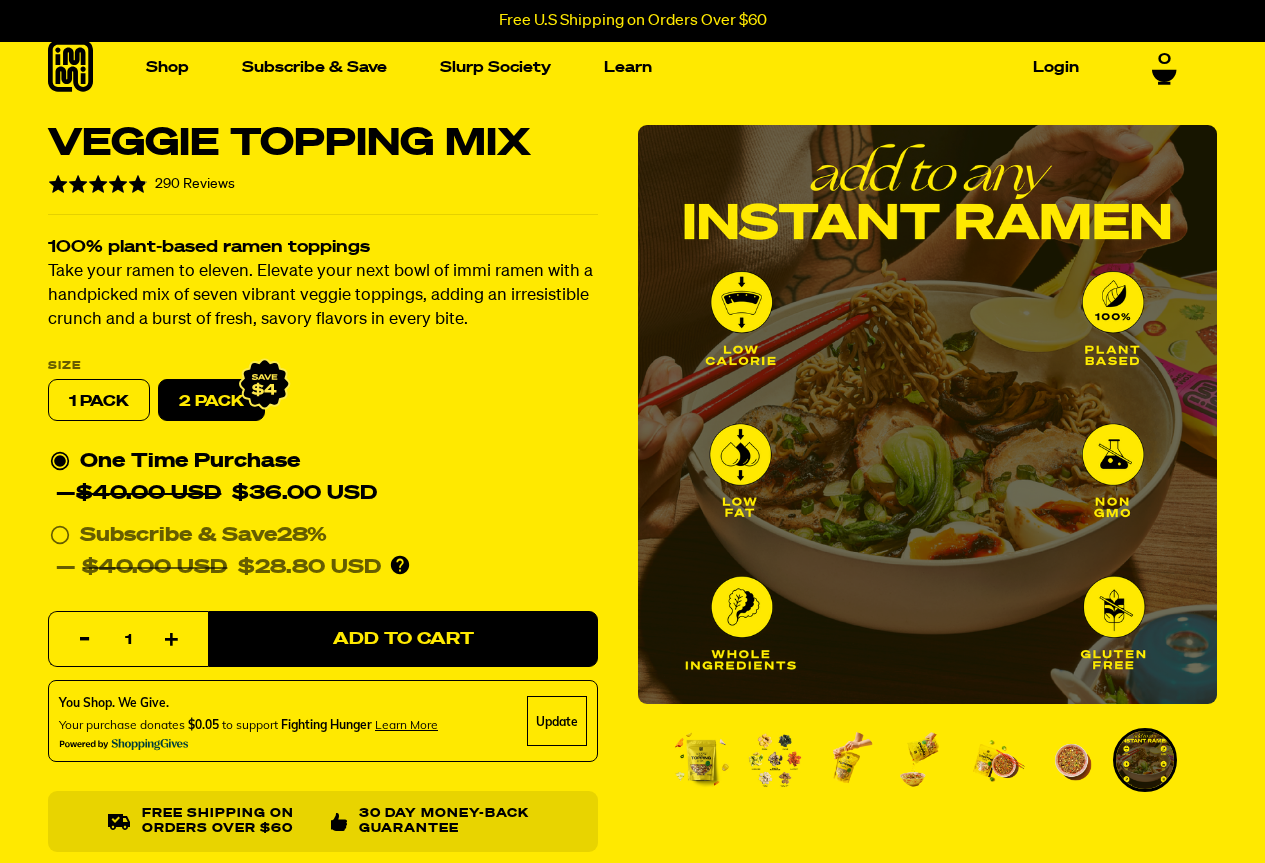 scroll, scrollTop: 0, scrollLeft: 0, axis: both 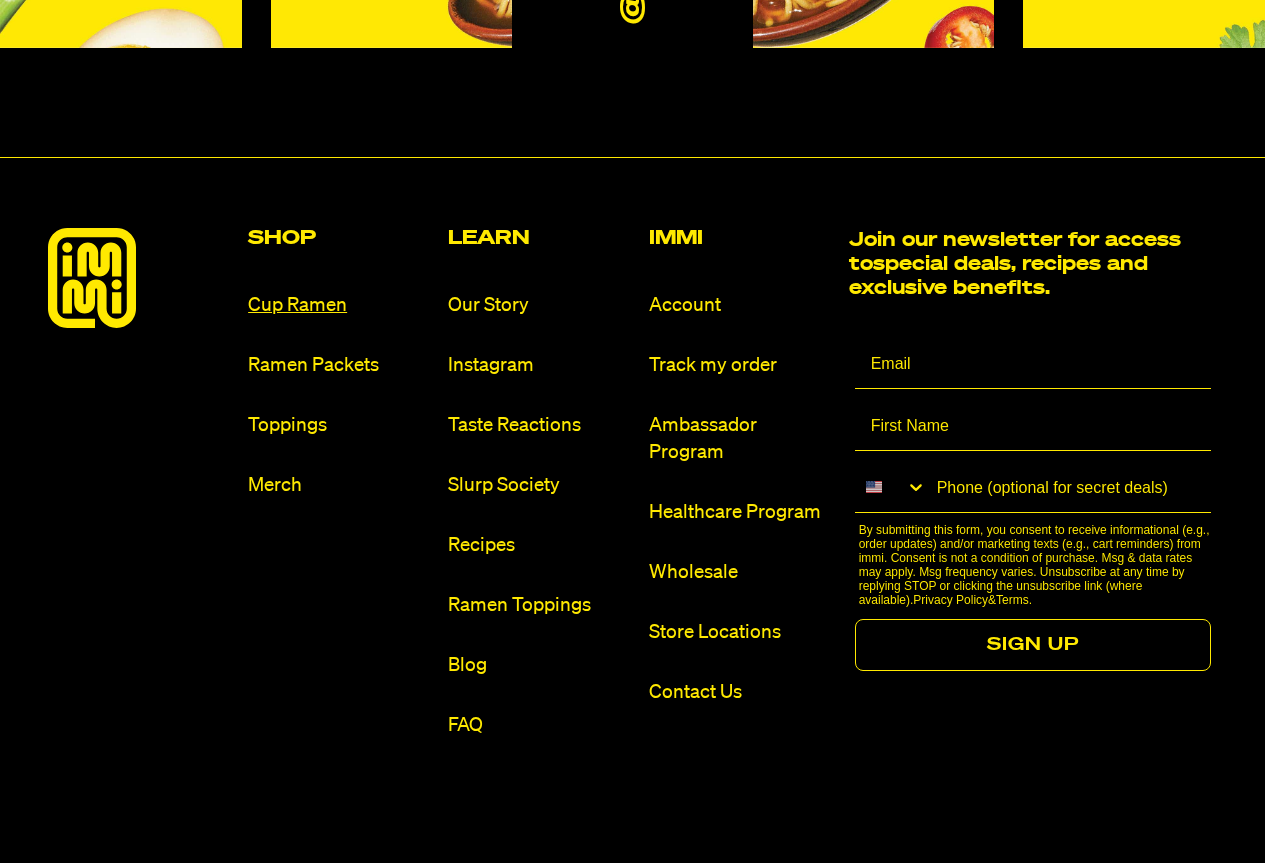 click on "Cup Ramen" at bounding box center (340, 305) 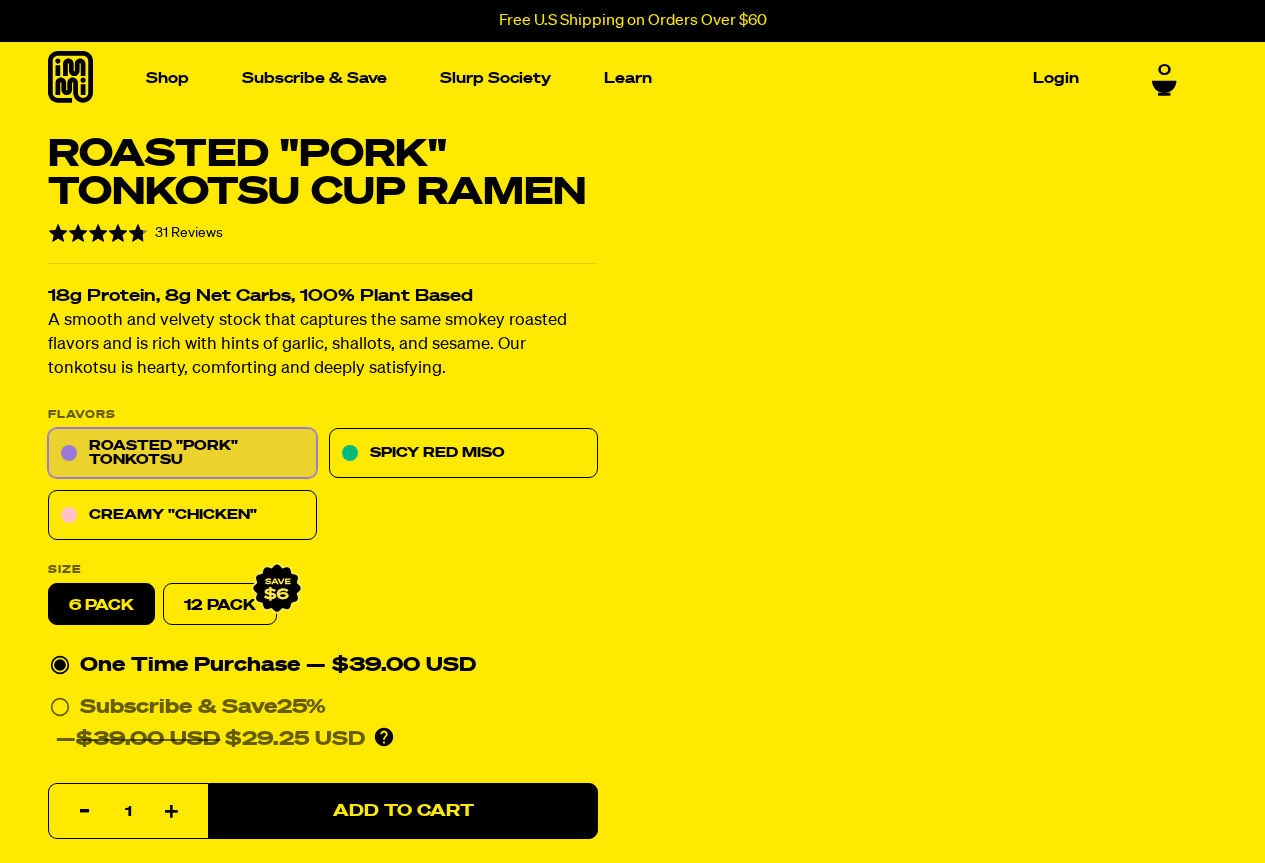 scroll, scrollTop: 0, scrollLeft: 0, axis: both 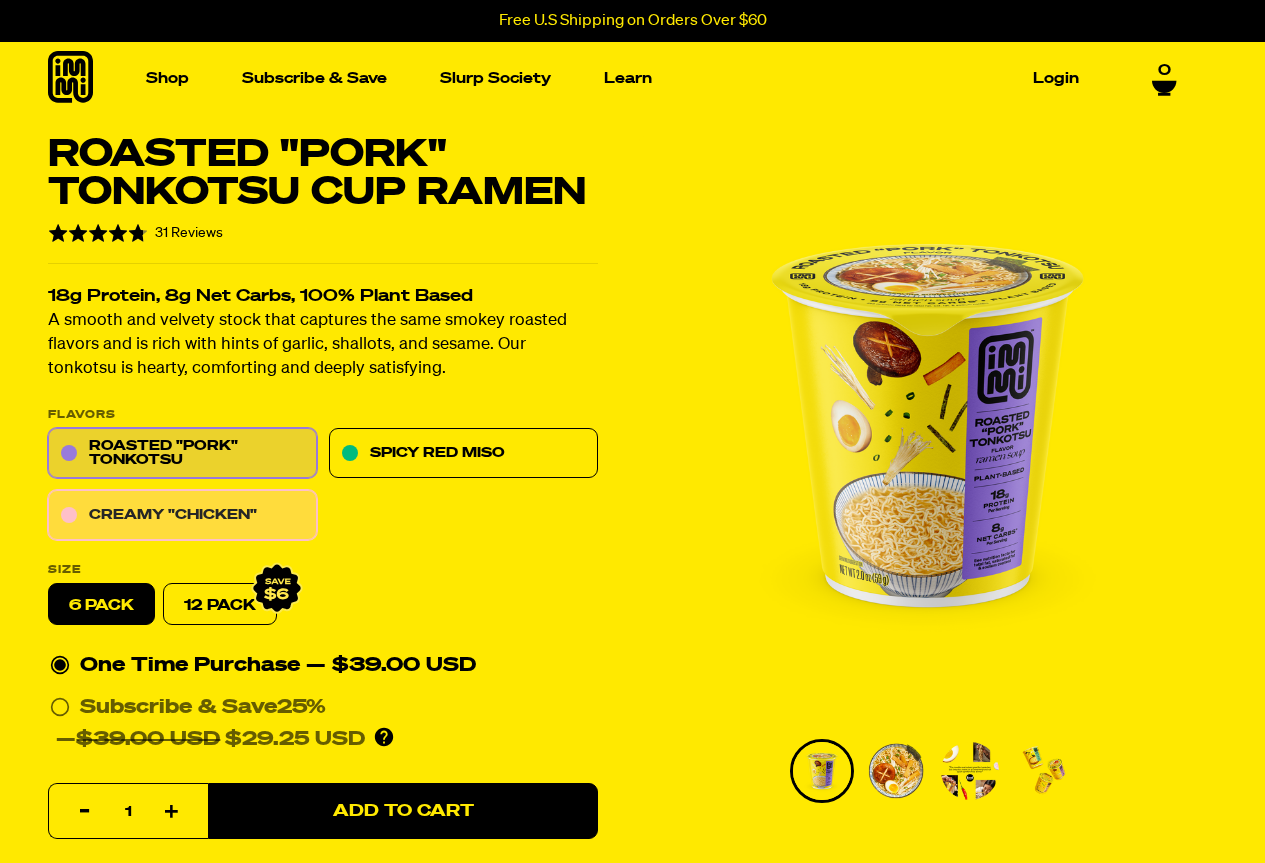 click on "Creamy "Chicken"" at bounding box center (182, 516) 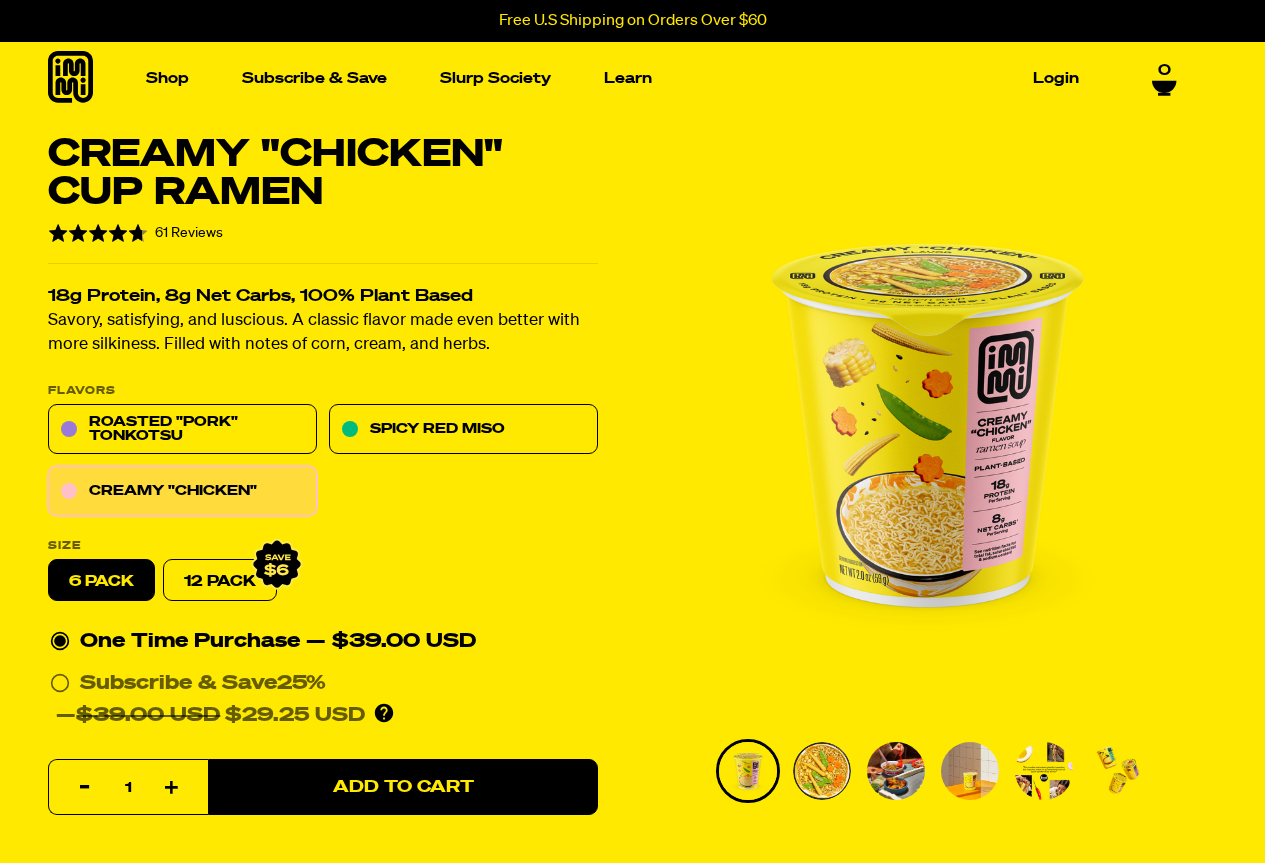 scroll, scrollTop: 0, scrollLeft: 0, axis: both 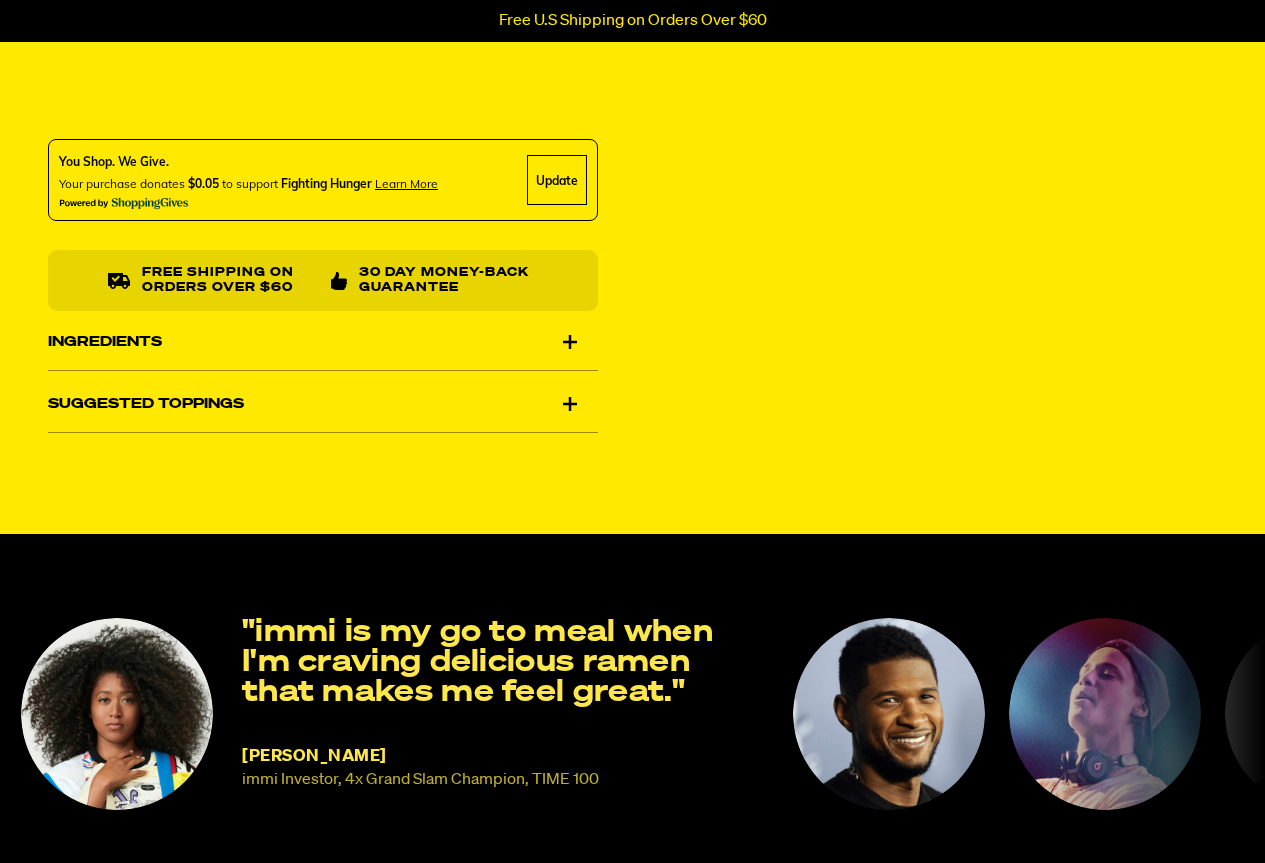 click on "Suggested Toppings" at bounding box center (323, 404) 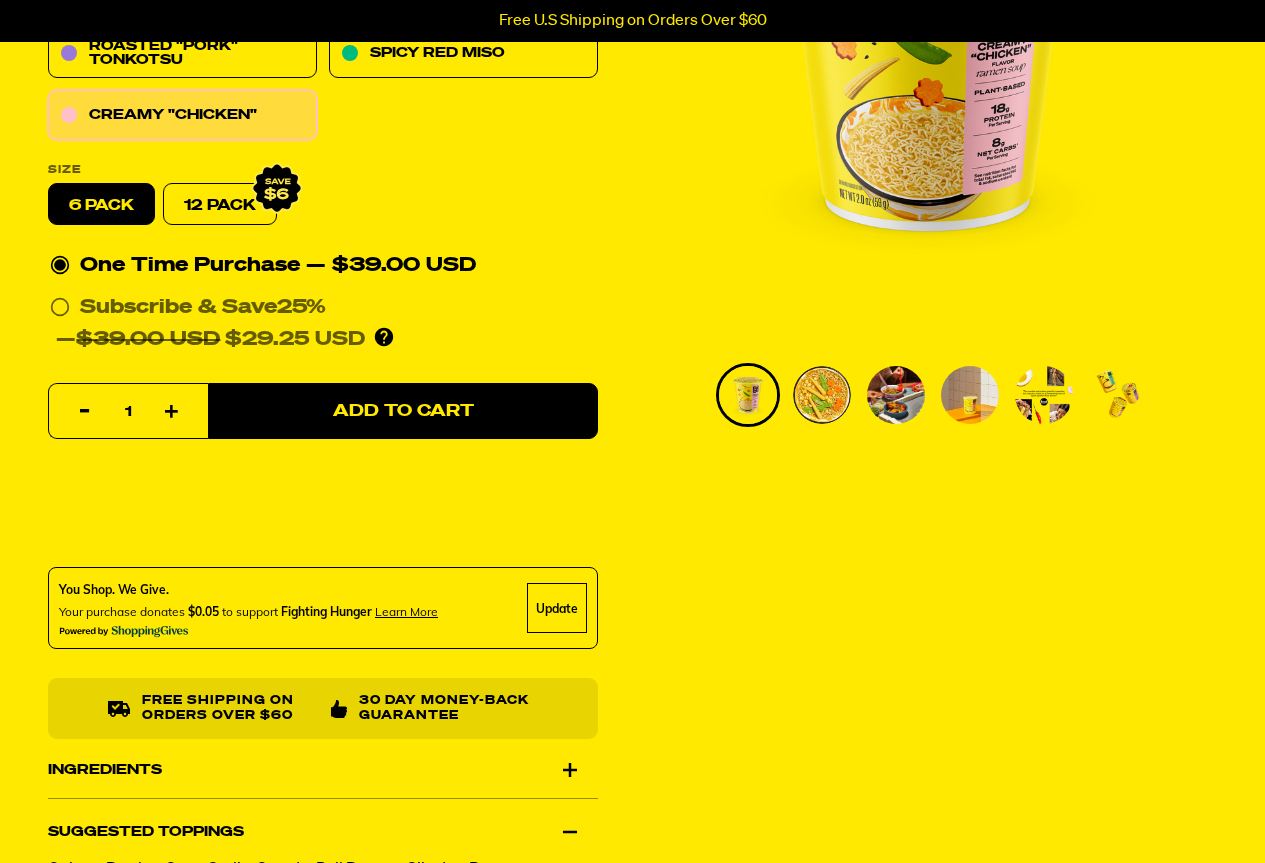 scroll, scrollTop: 351, scrollLeft: 0, axis: vertical 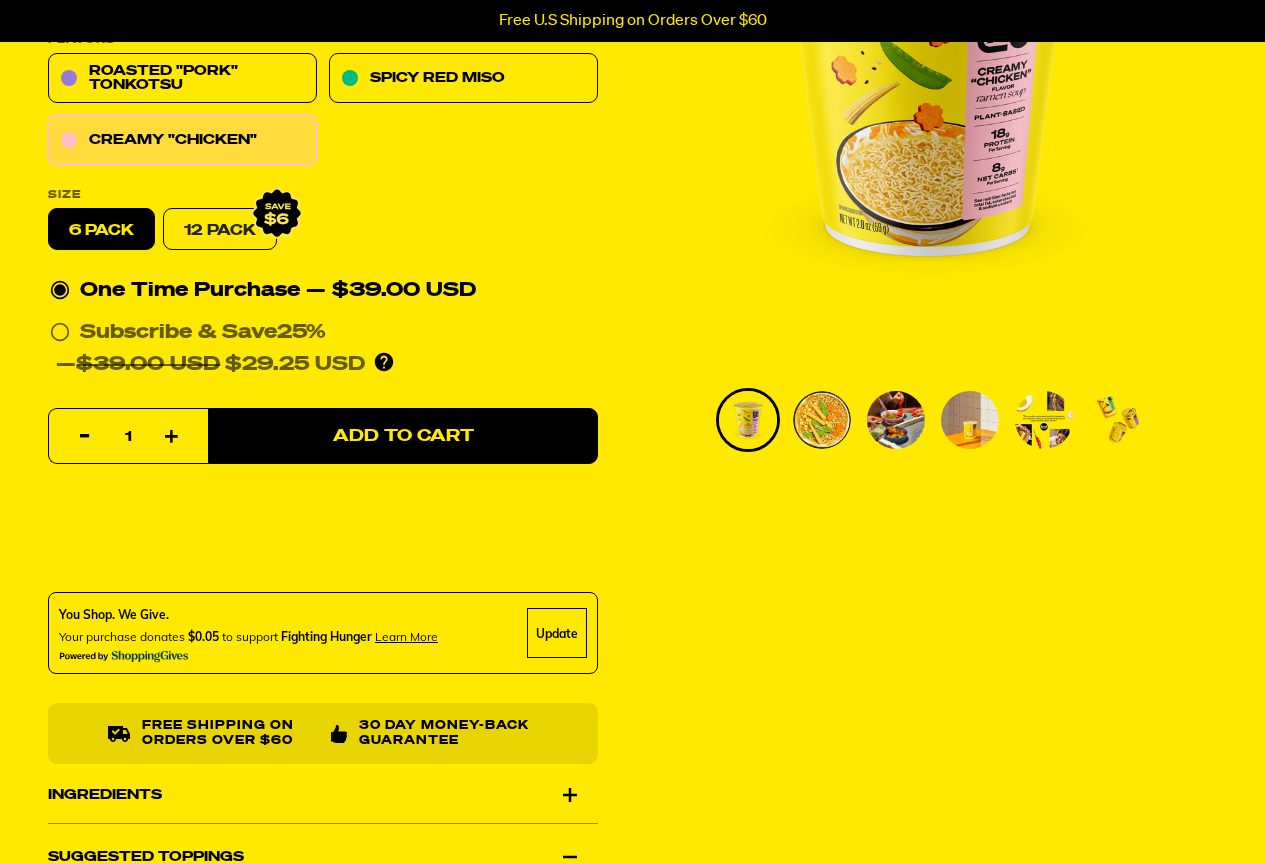 click on "12 Pack" at bounding box center (220, 230) 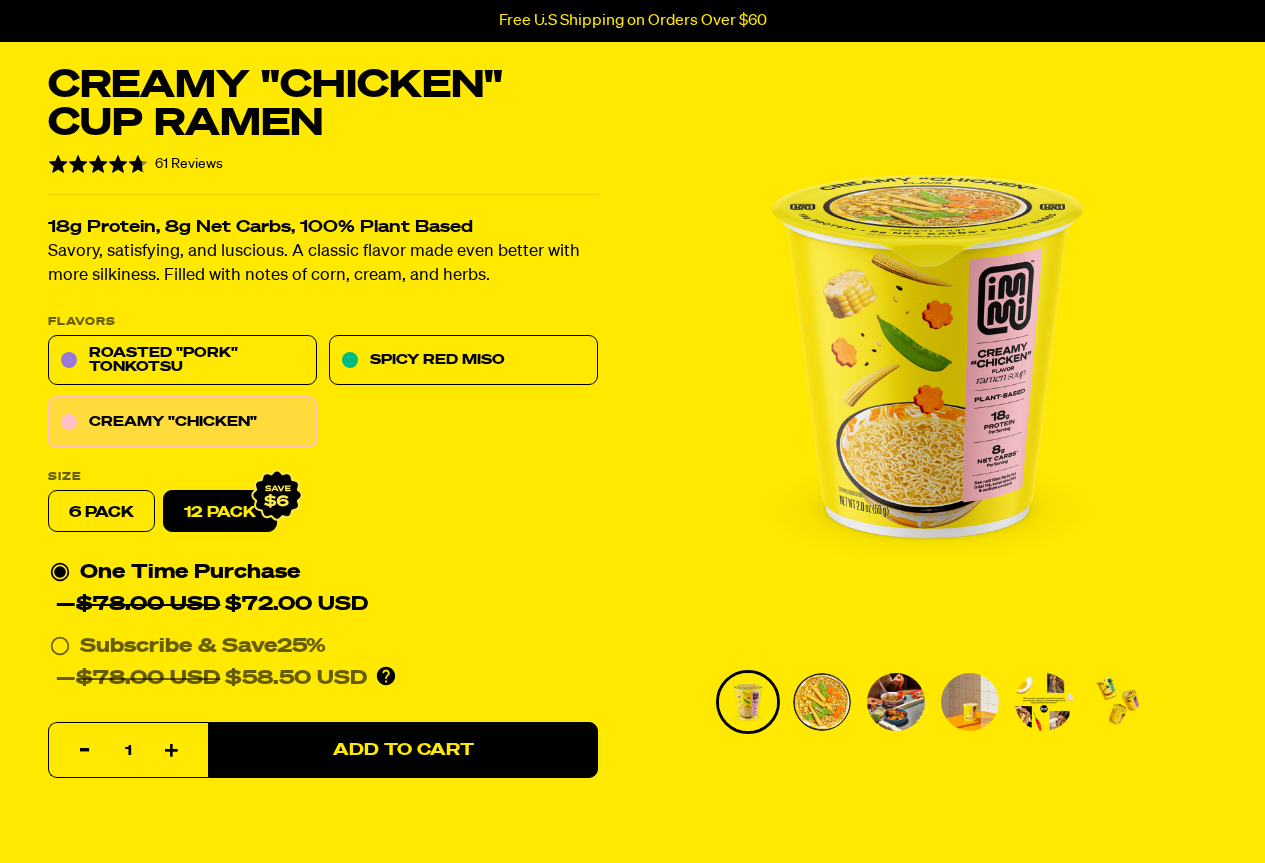scroll, scrollTop: 57, scrollLeft: 0, axis: vertical 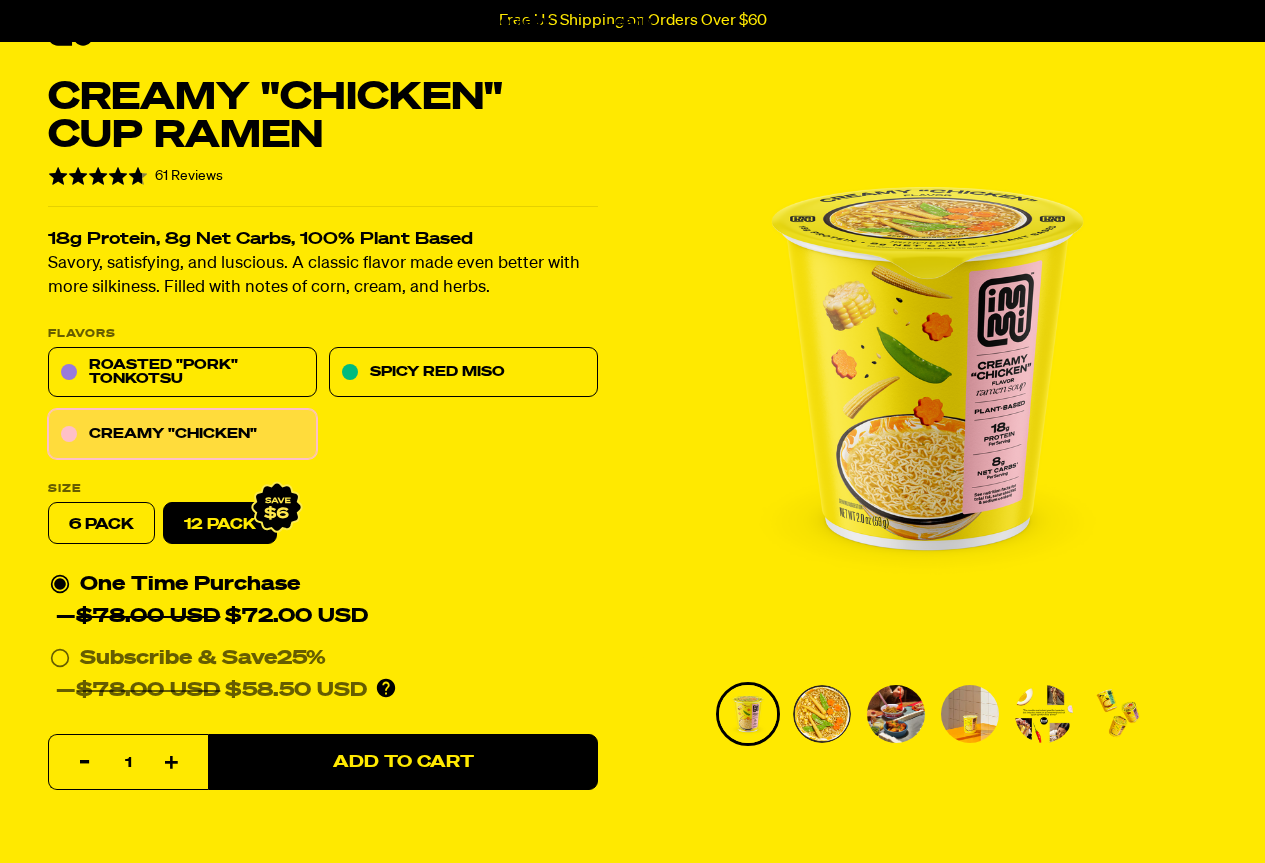 click on "6 pack" at bounding box center [101, 524] 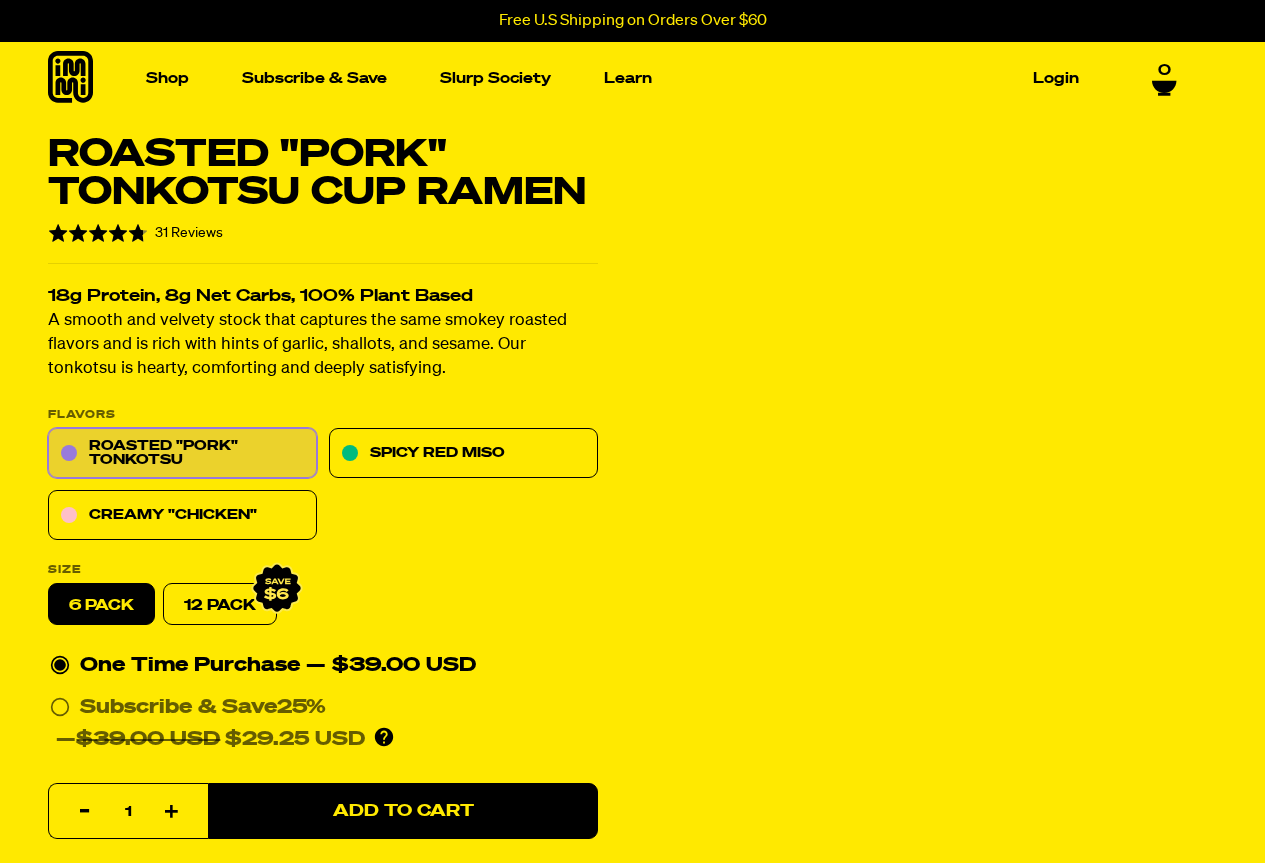 select 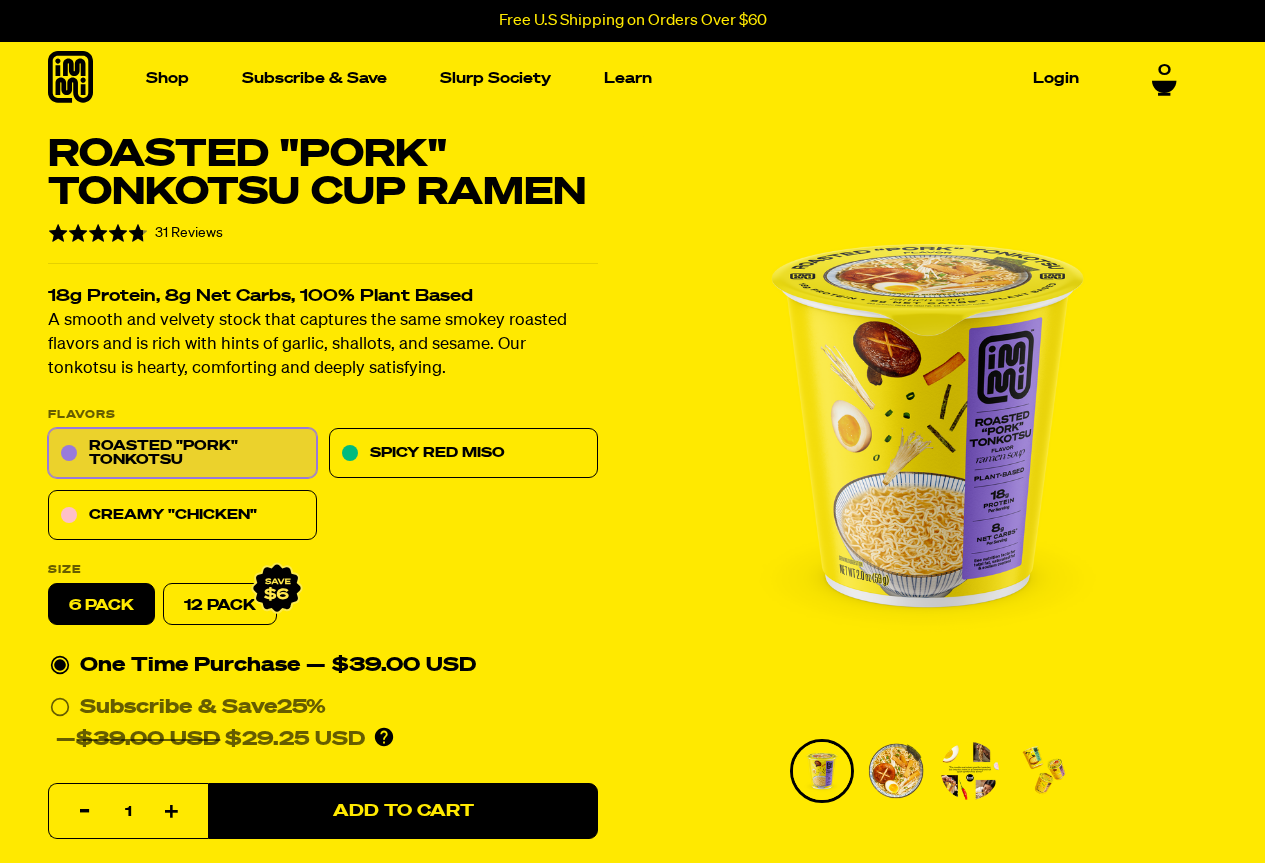 scroll, scrollTop: 0, scrollLeft: 0, axis: both 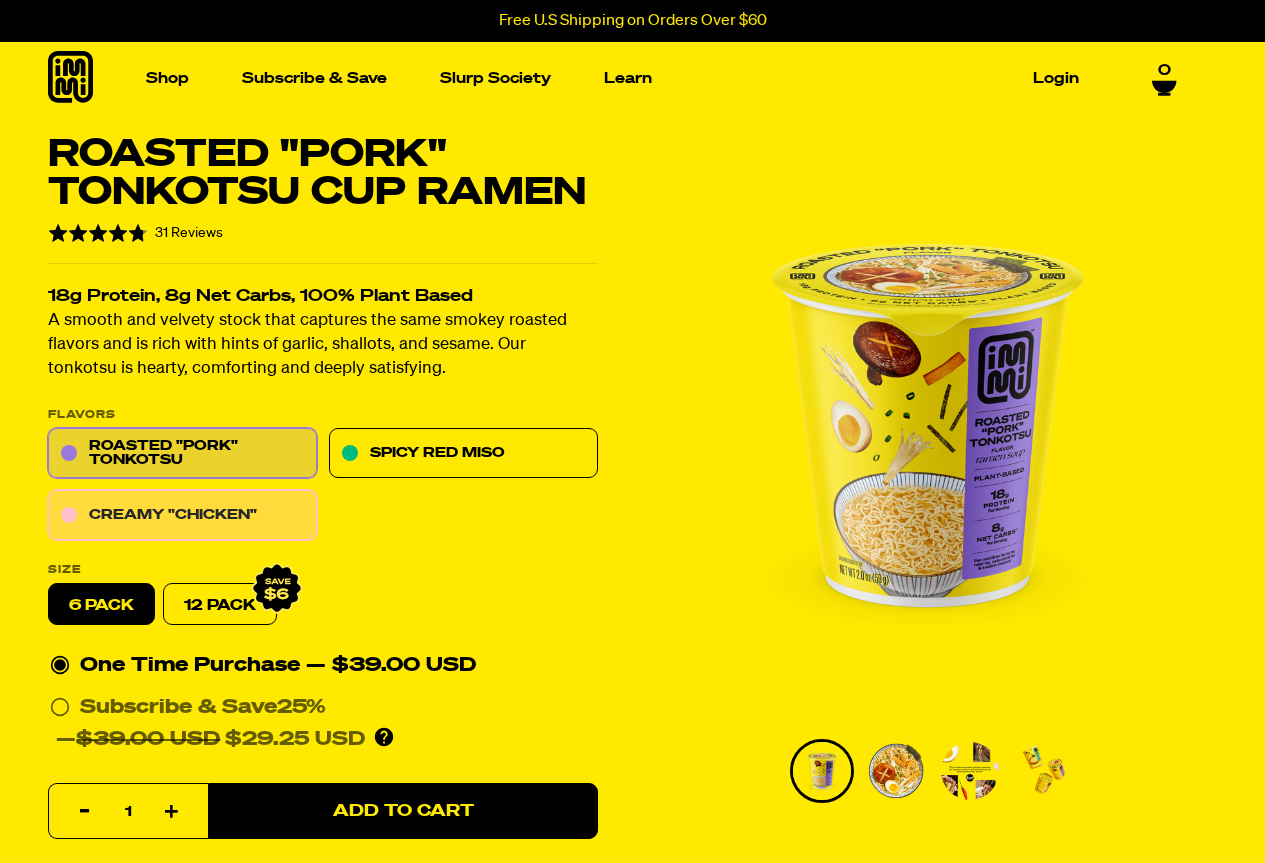 click on "Creamy "Chicken"" at bounding box center (182, 516) 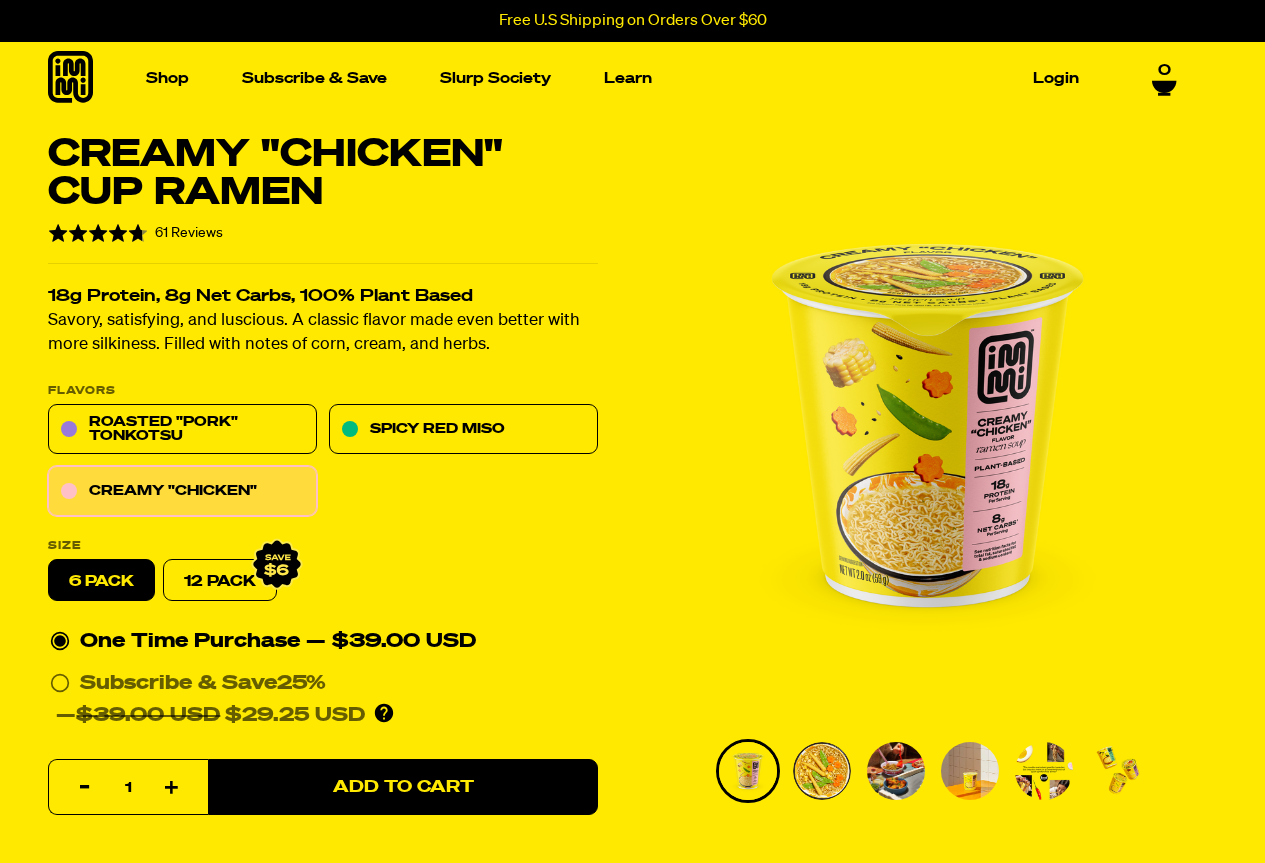 scroll, scrollTop: 0, scrollLeft: 0, axis: both 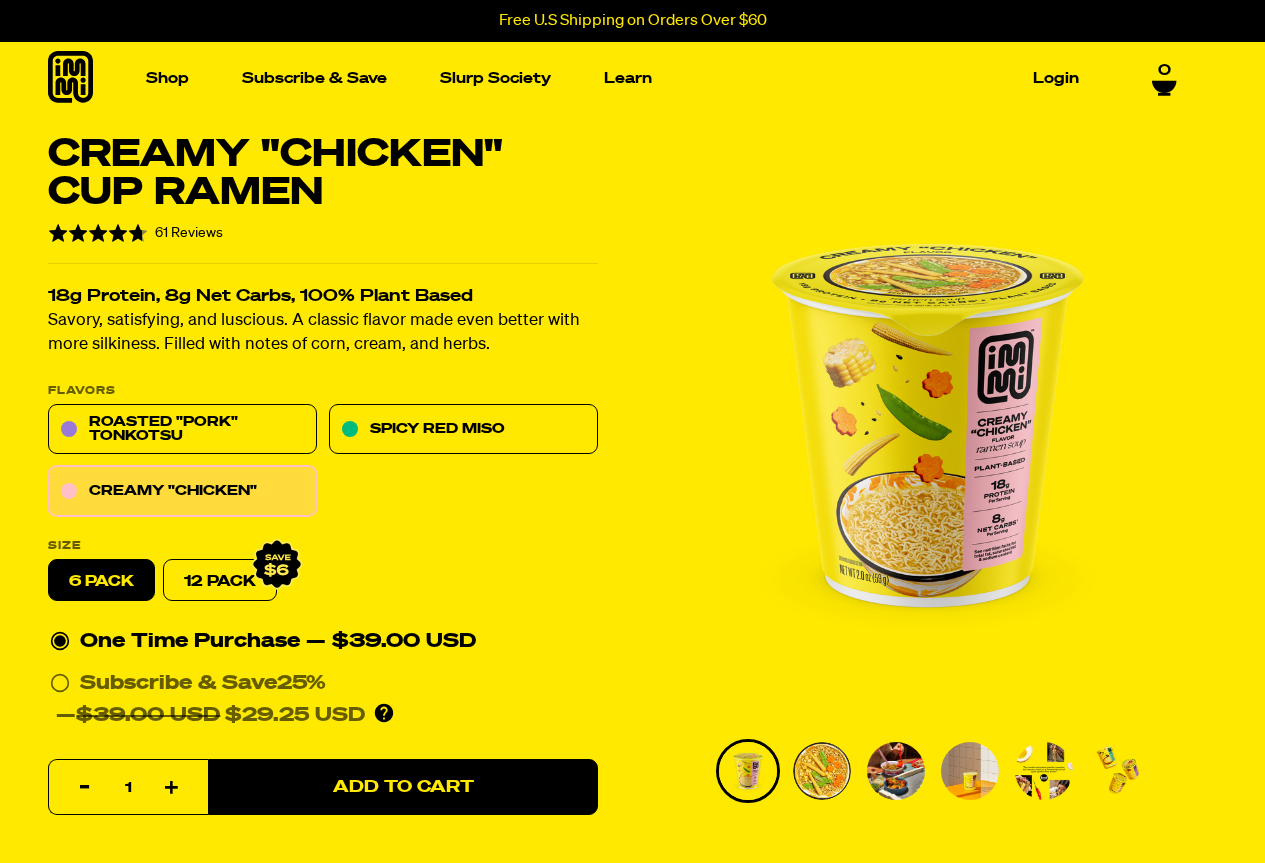 click at bounding box center [822, 771] 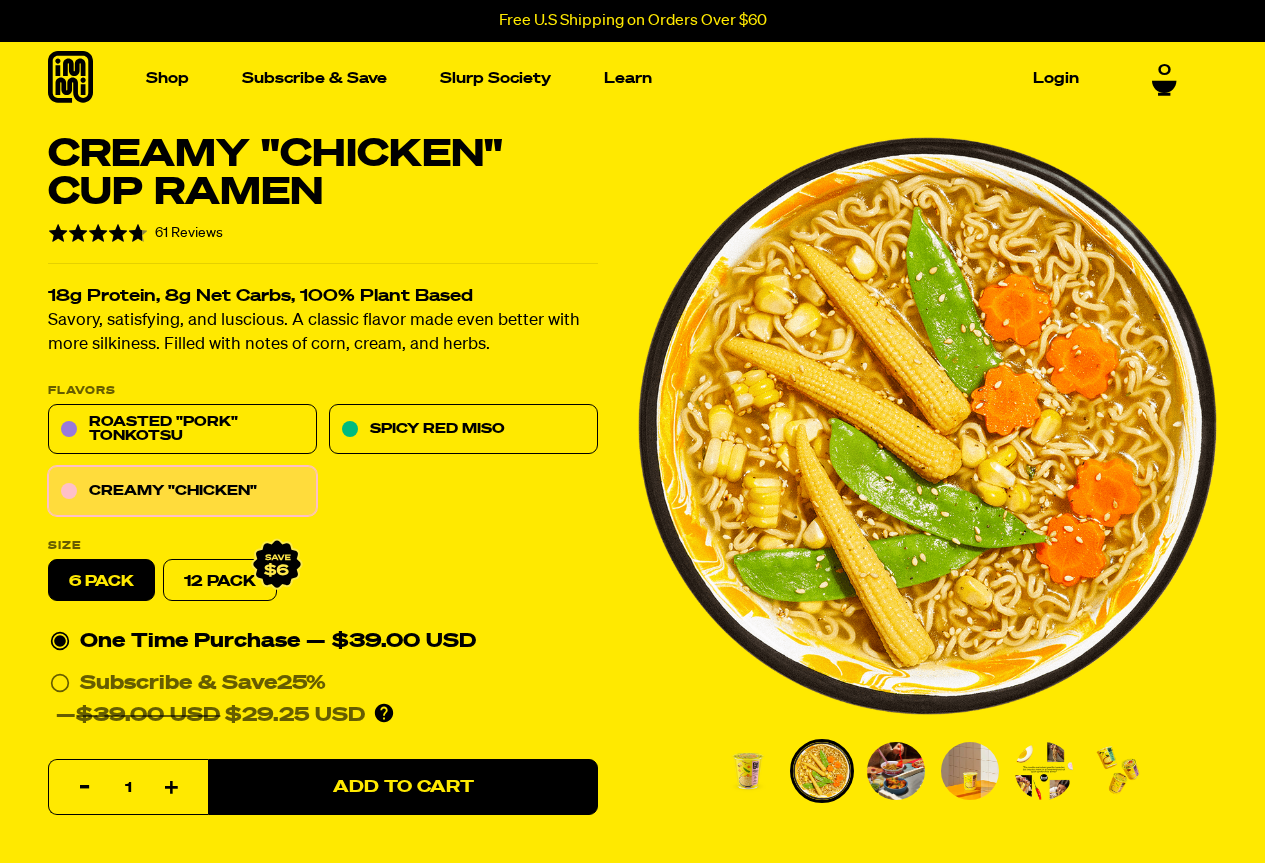 click at bounding box center [896, 771] 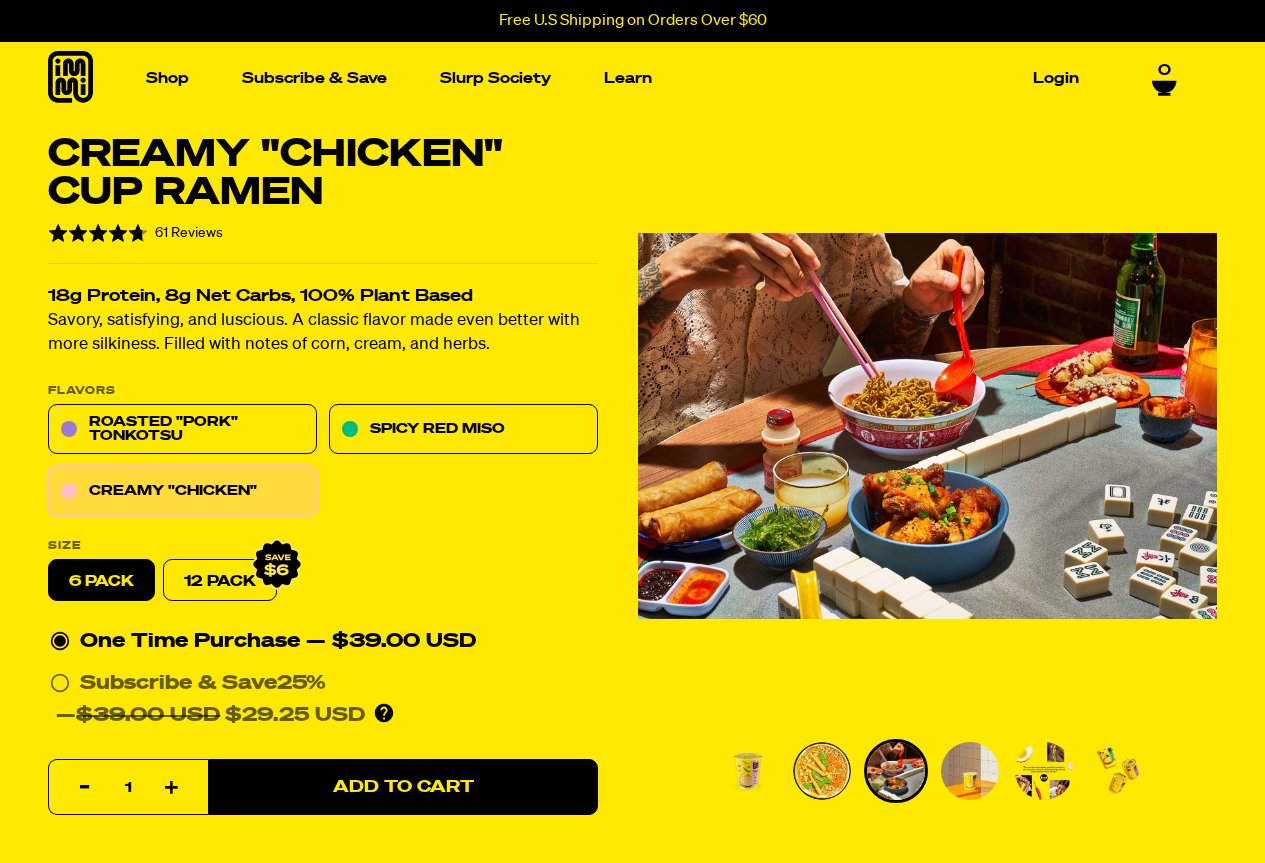 click at bounding box center (970, 771) 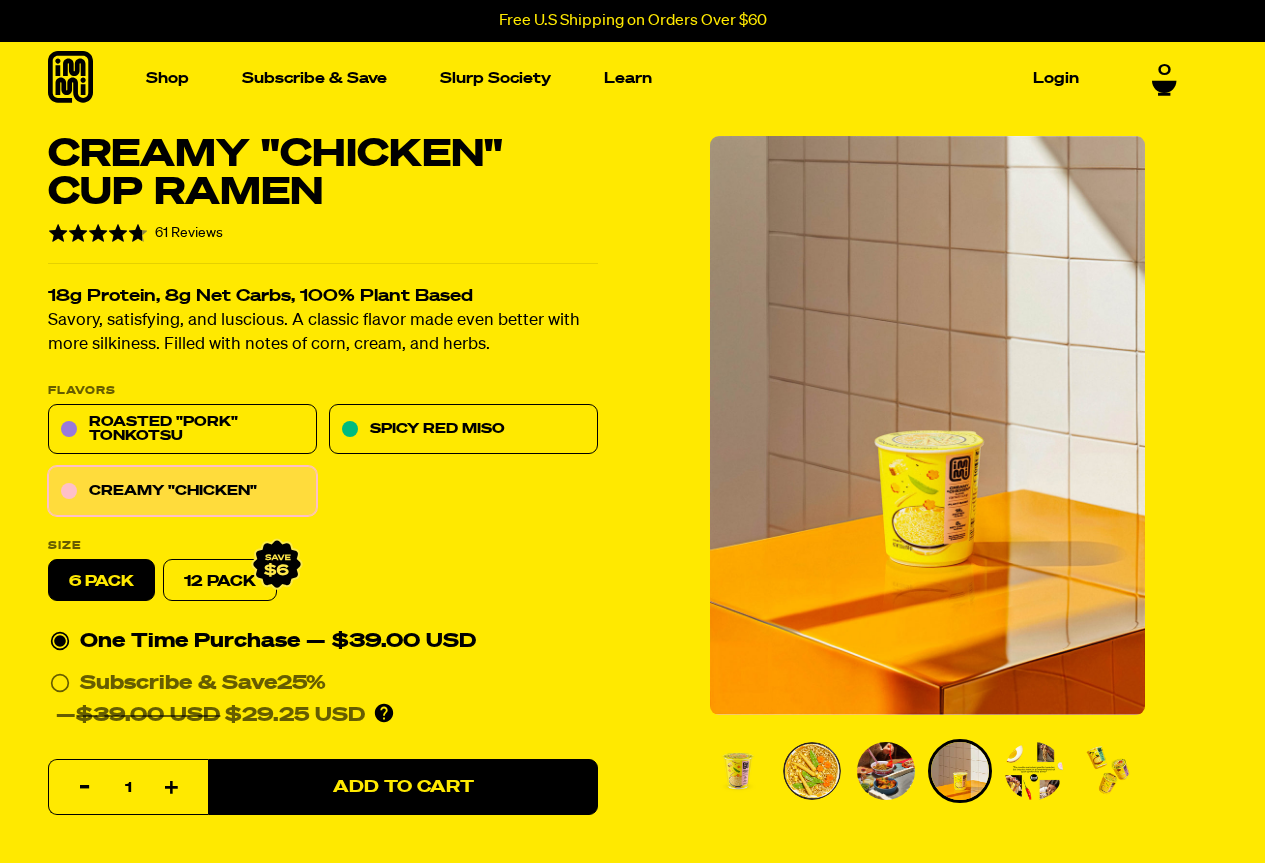click at bounding box center [1034, 771] 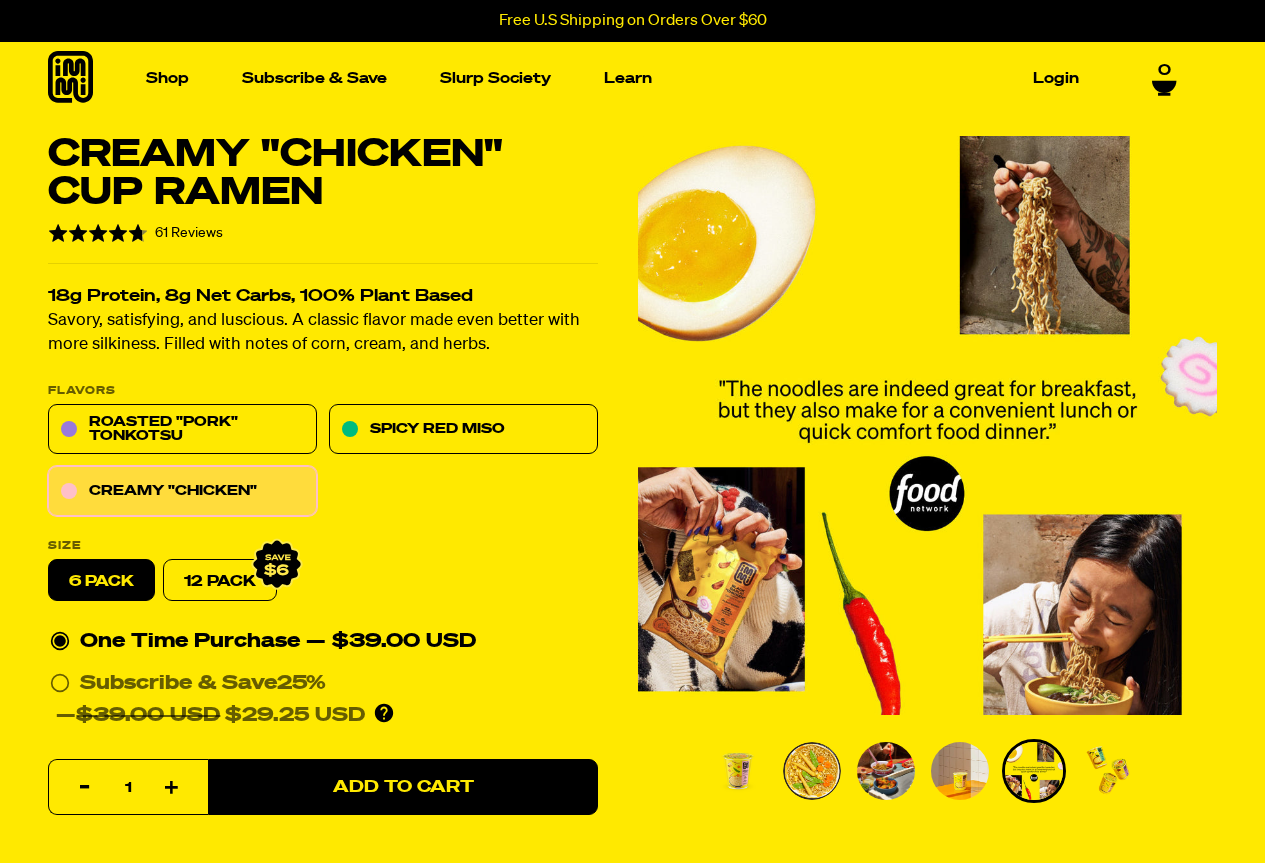 click at bounding box center [1108, 771] 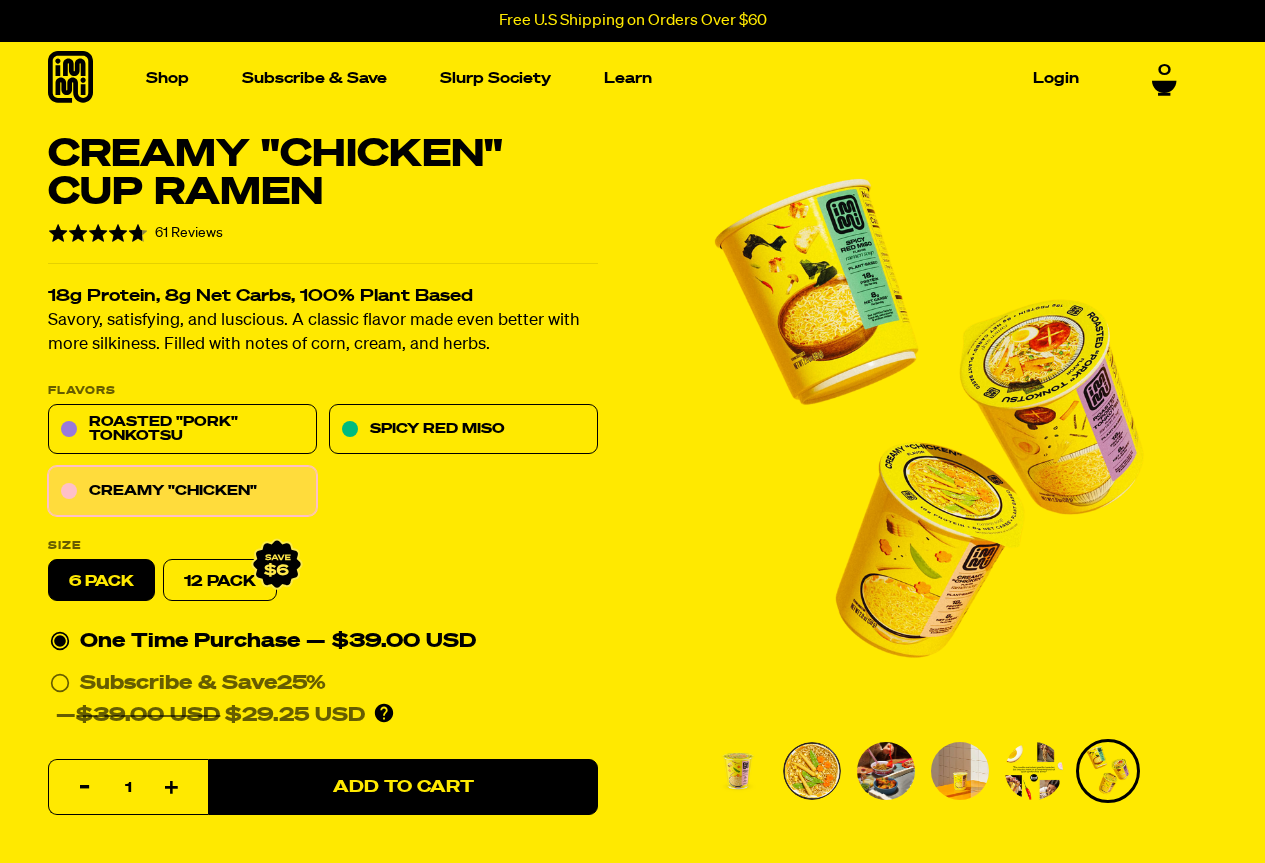 click at bounding box center [812, 771] 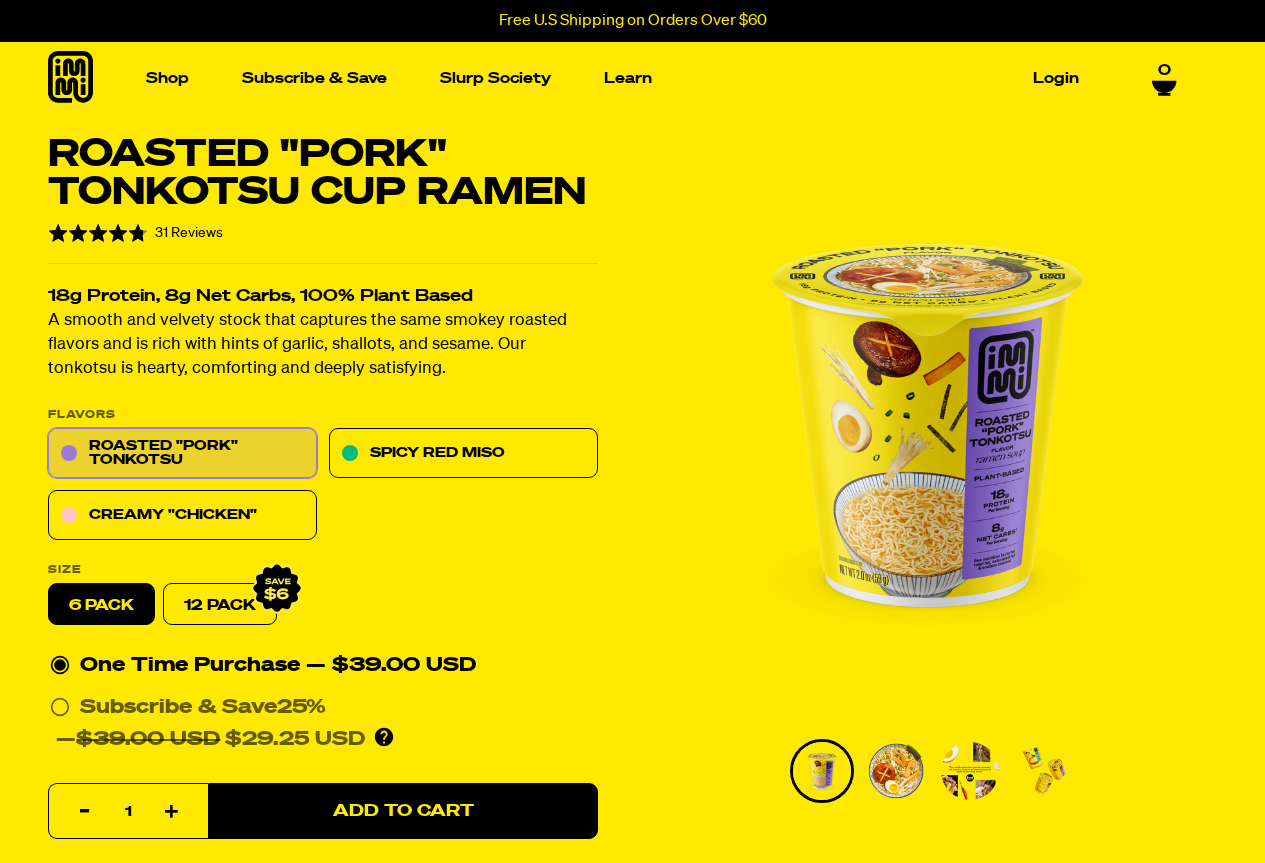 select 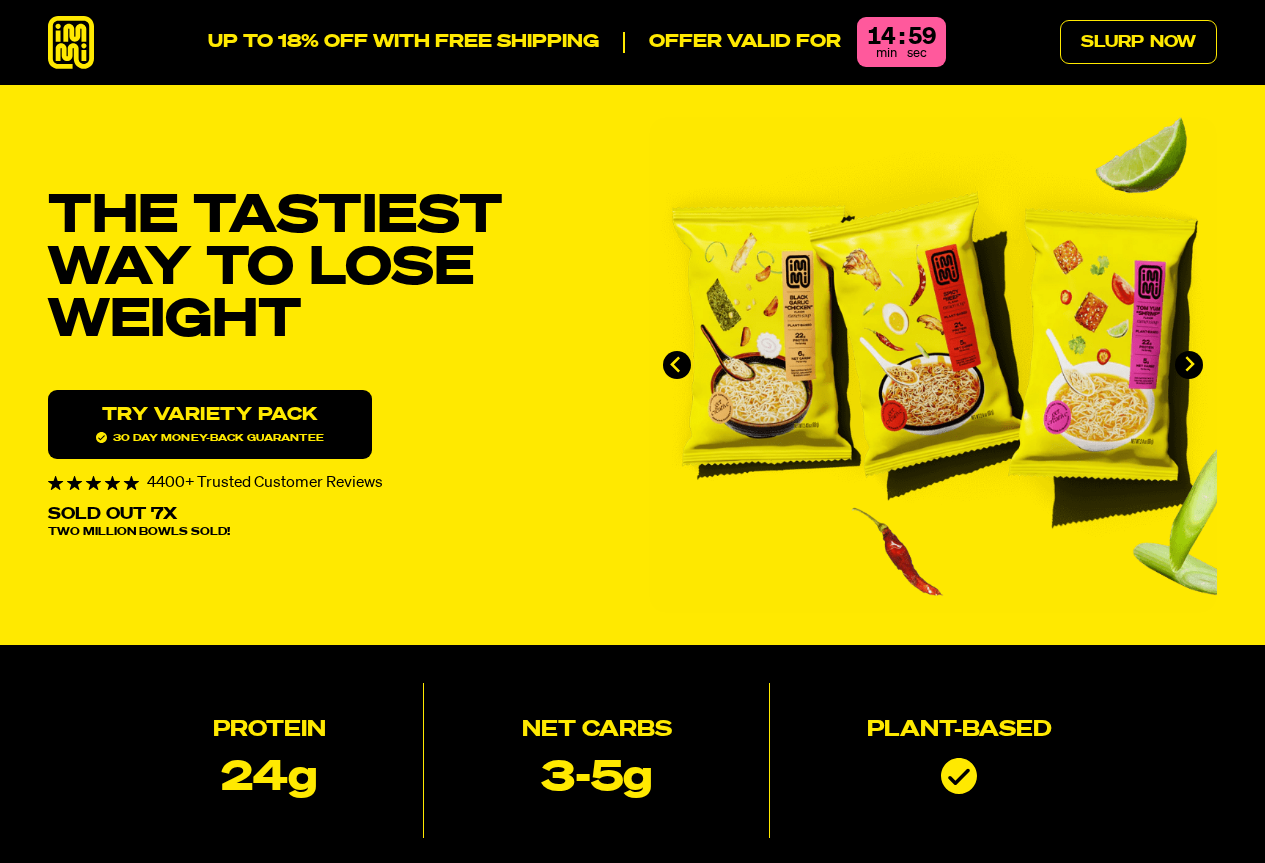 scroll, scrollTop: 11551, scrollLeft: 0, axis: vertical 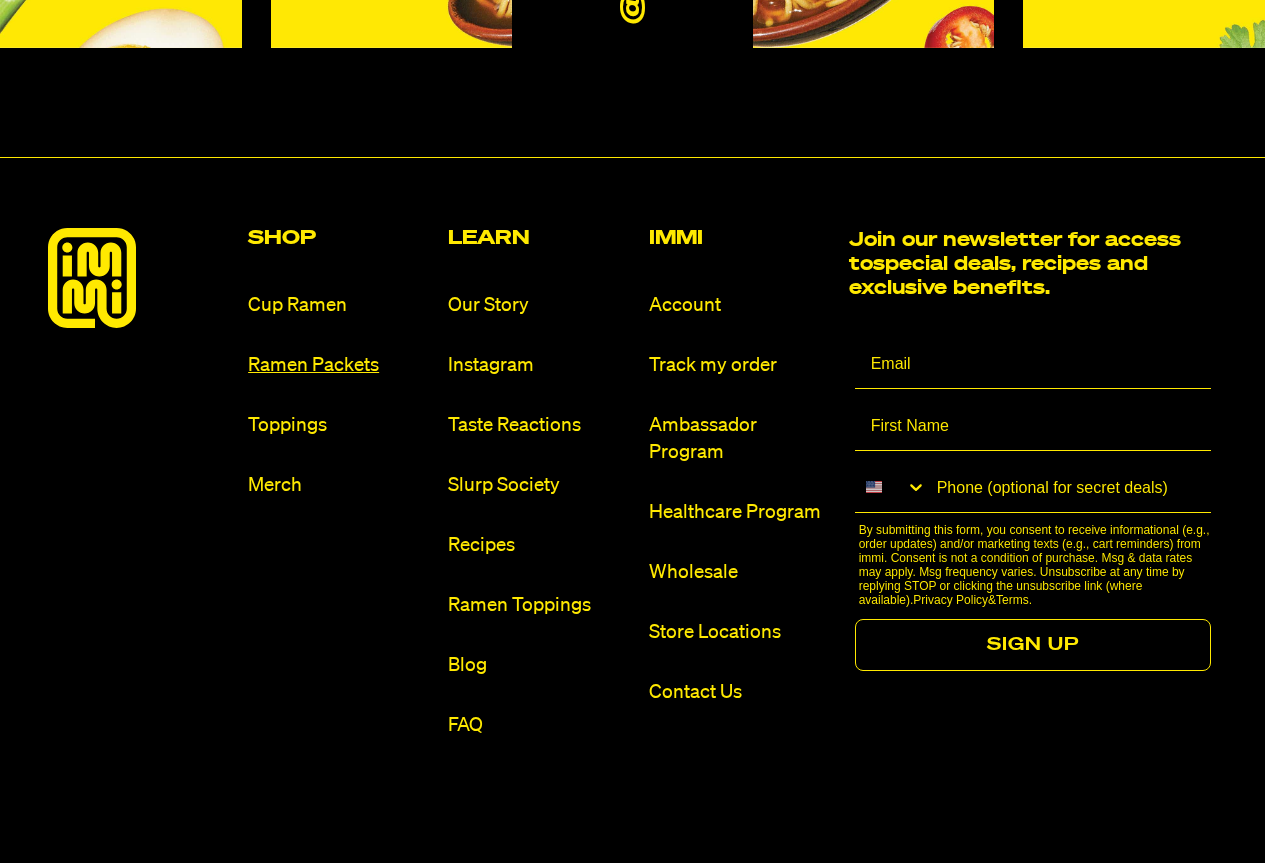 click on "Ramen Packets" at bounding box center (340, 365) 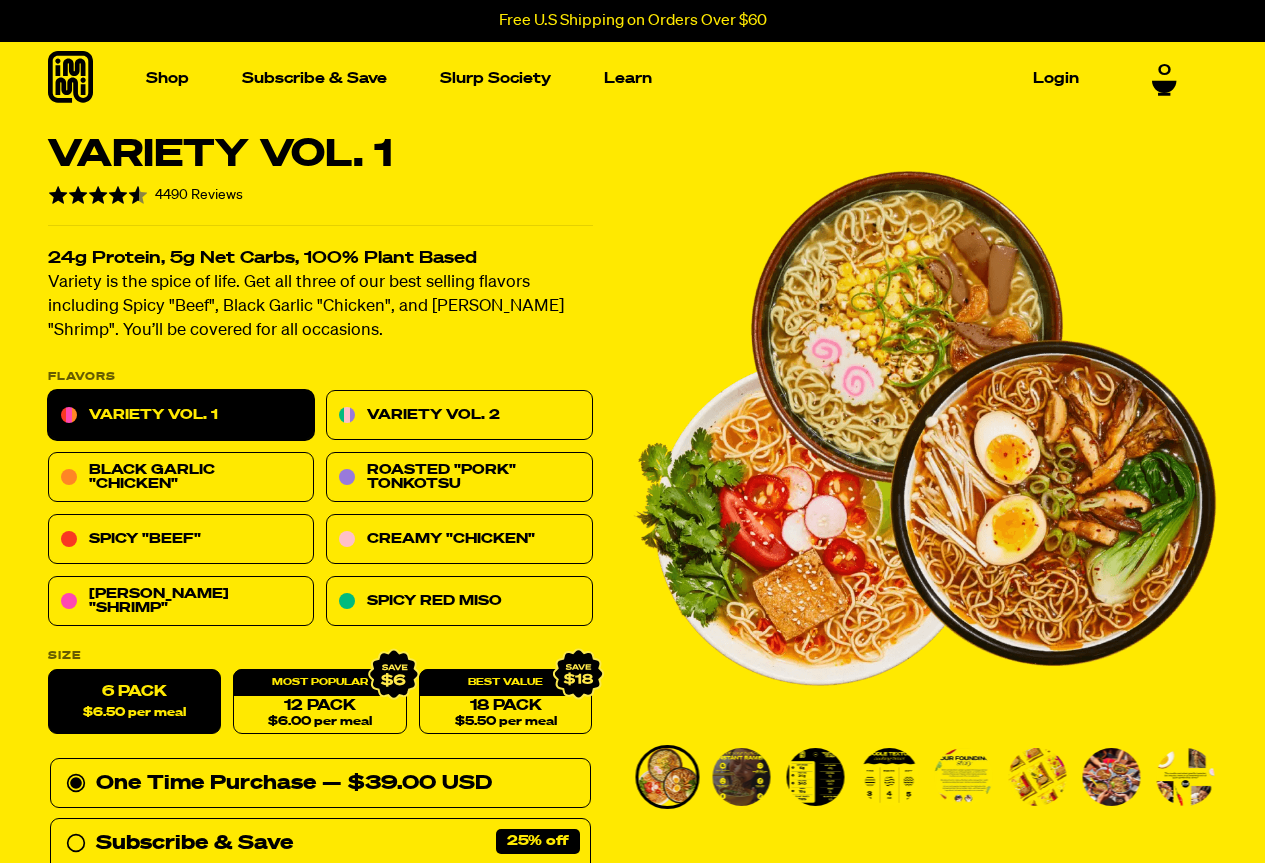 scroll, scrollTop: 0, scrollLeft: 0, axis: both 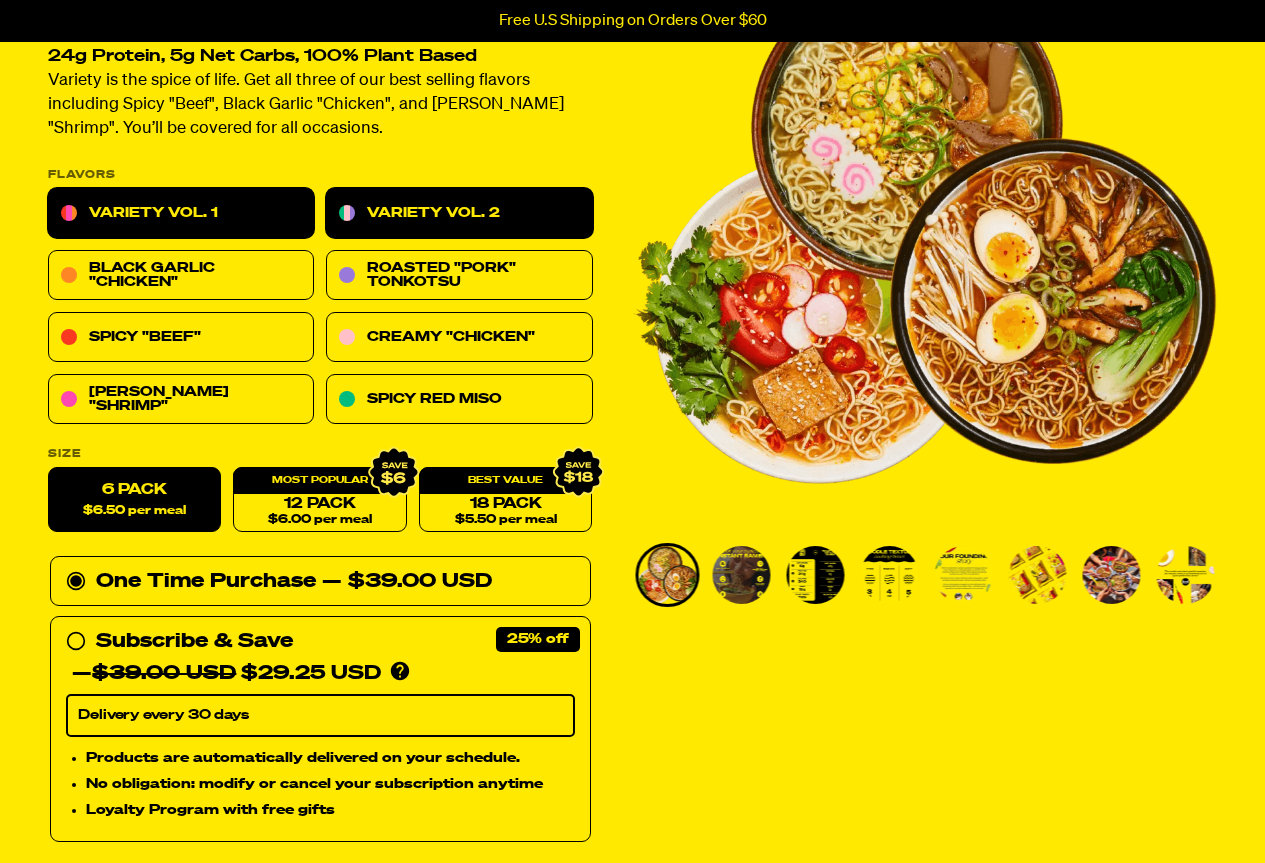 click on "Variety Vol. 2" at bounding box center [459, 214] 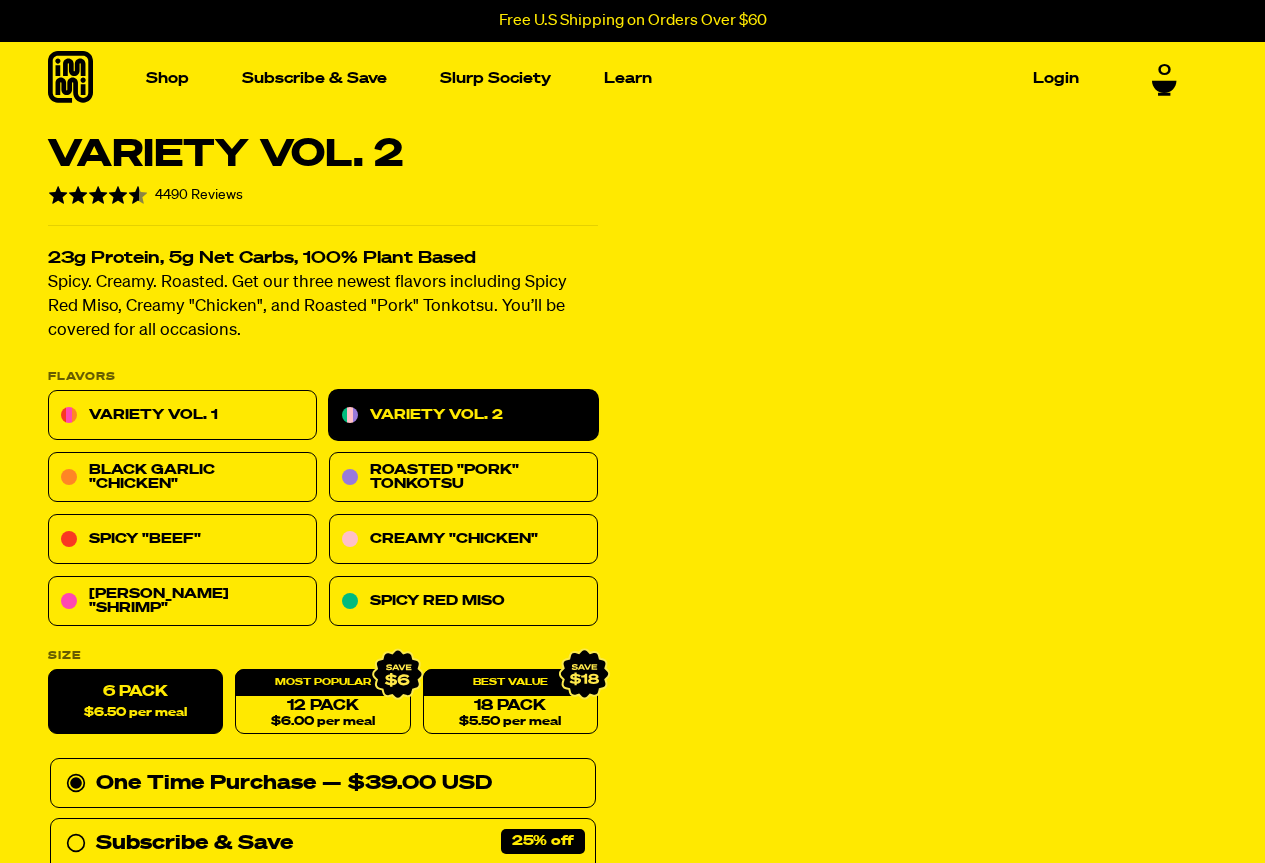 scroll, scrollTop: 0, scrollLeft: 0, axis: both 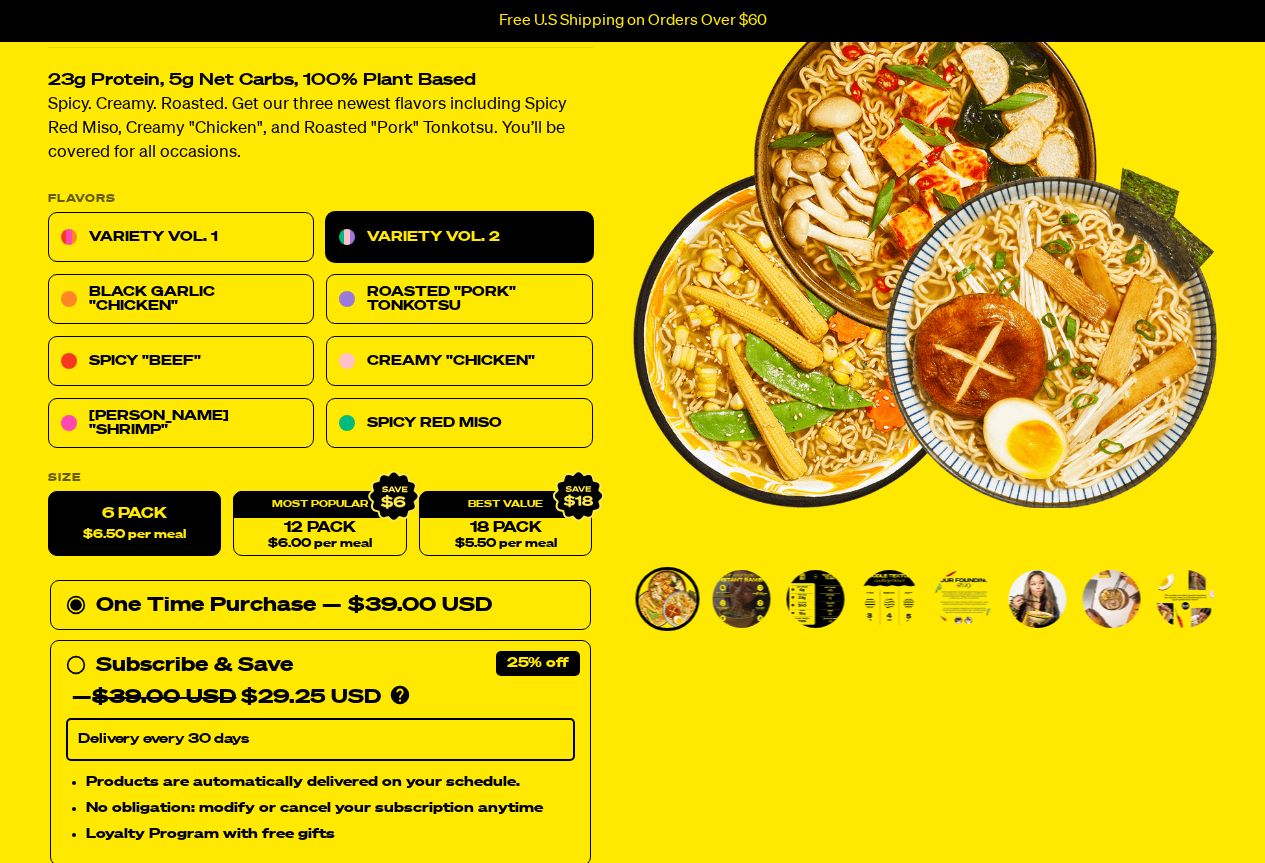 click at bounding box center [741, 599] 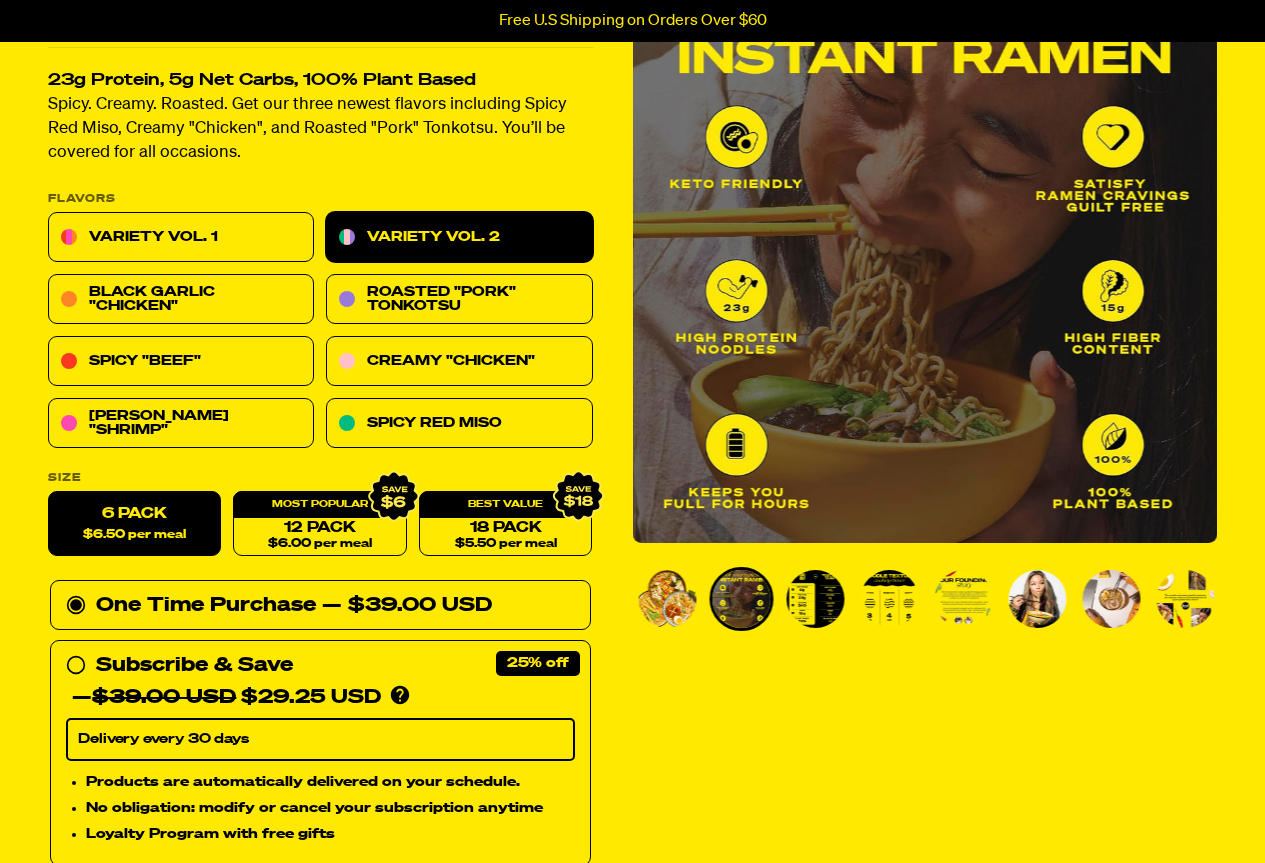 click at bounding box center (815, 599) 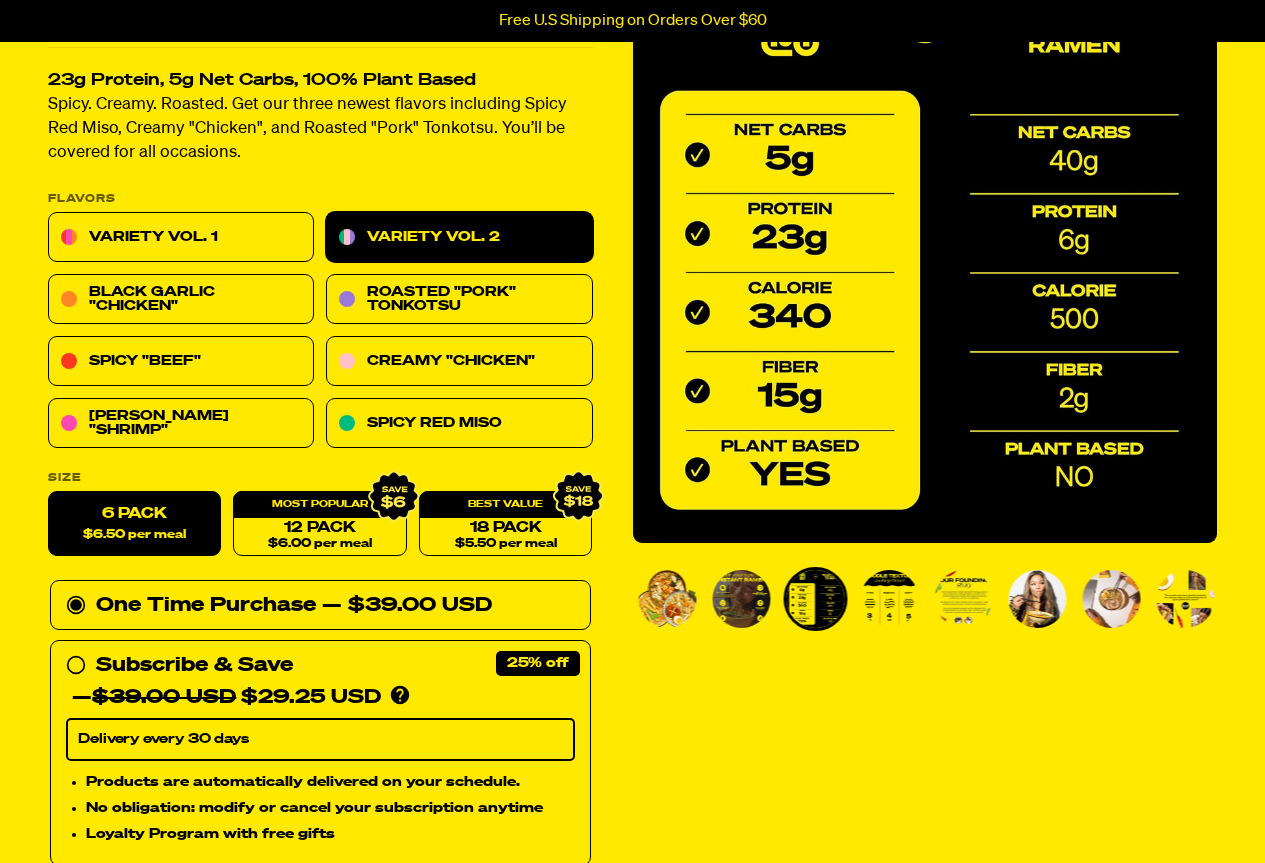 click at bounding box center (889, 599) 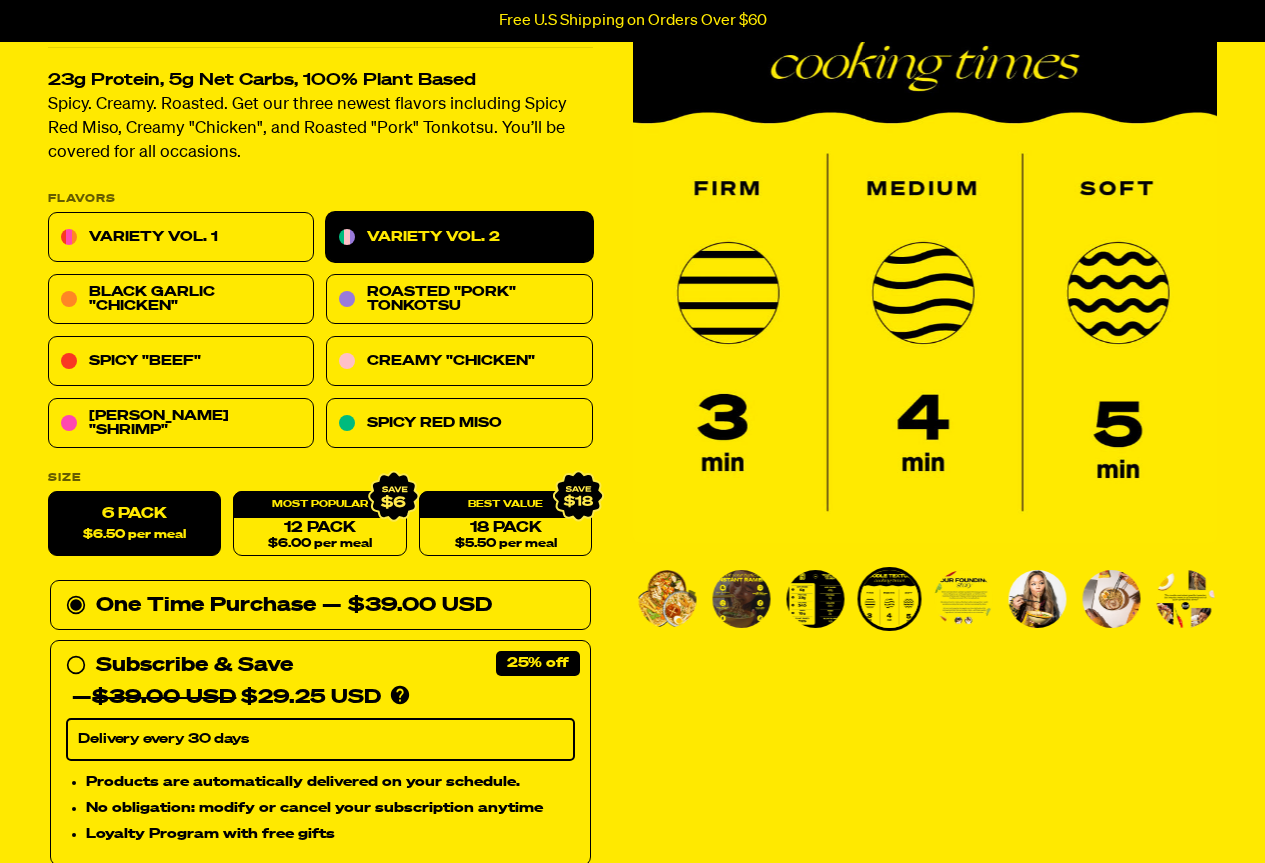 click at bounding box center [963, 599] 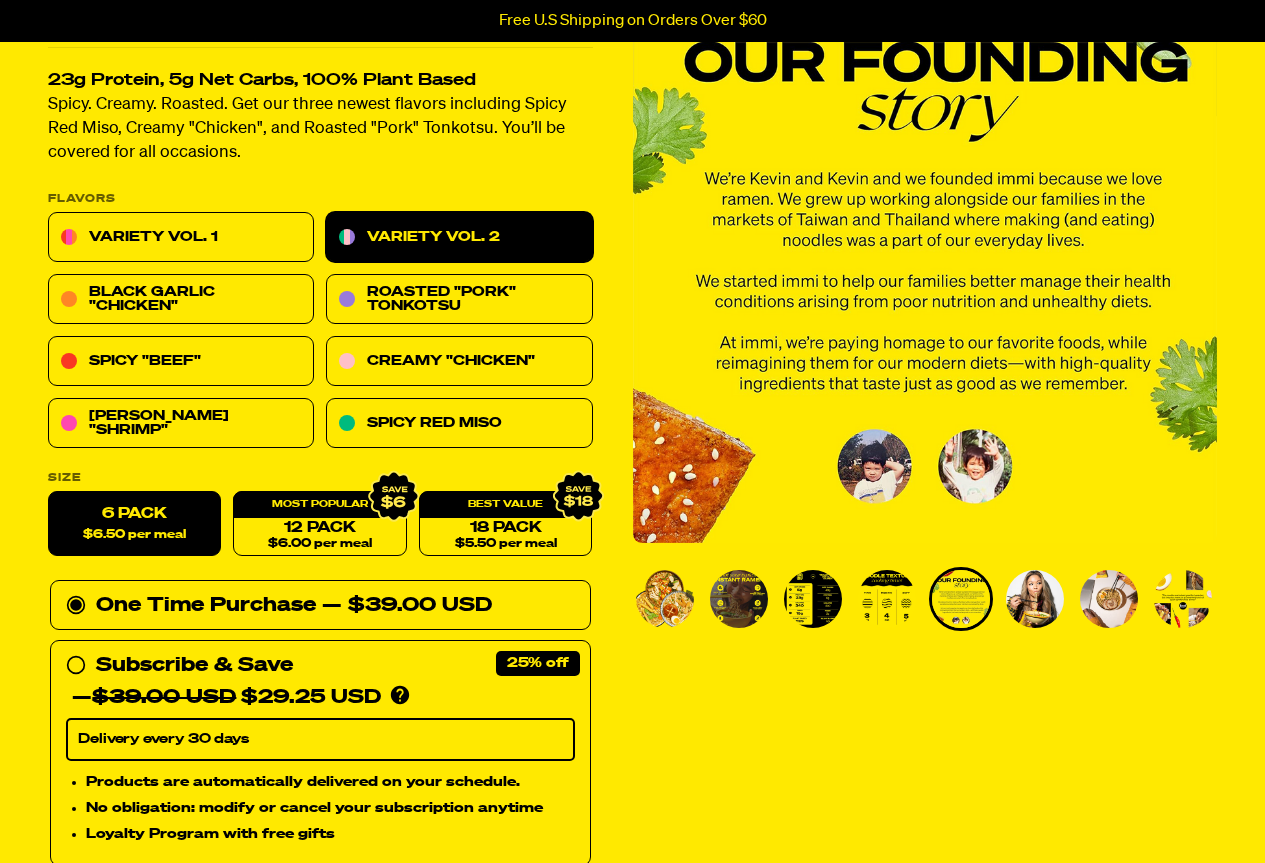 click at bounding box center [1035, 599] 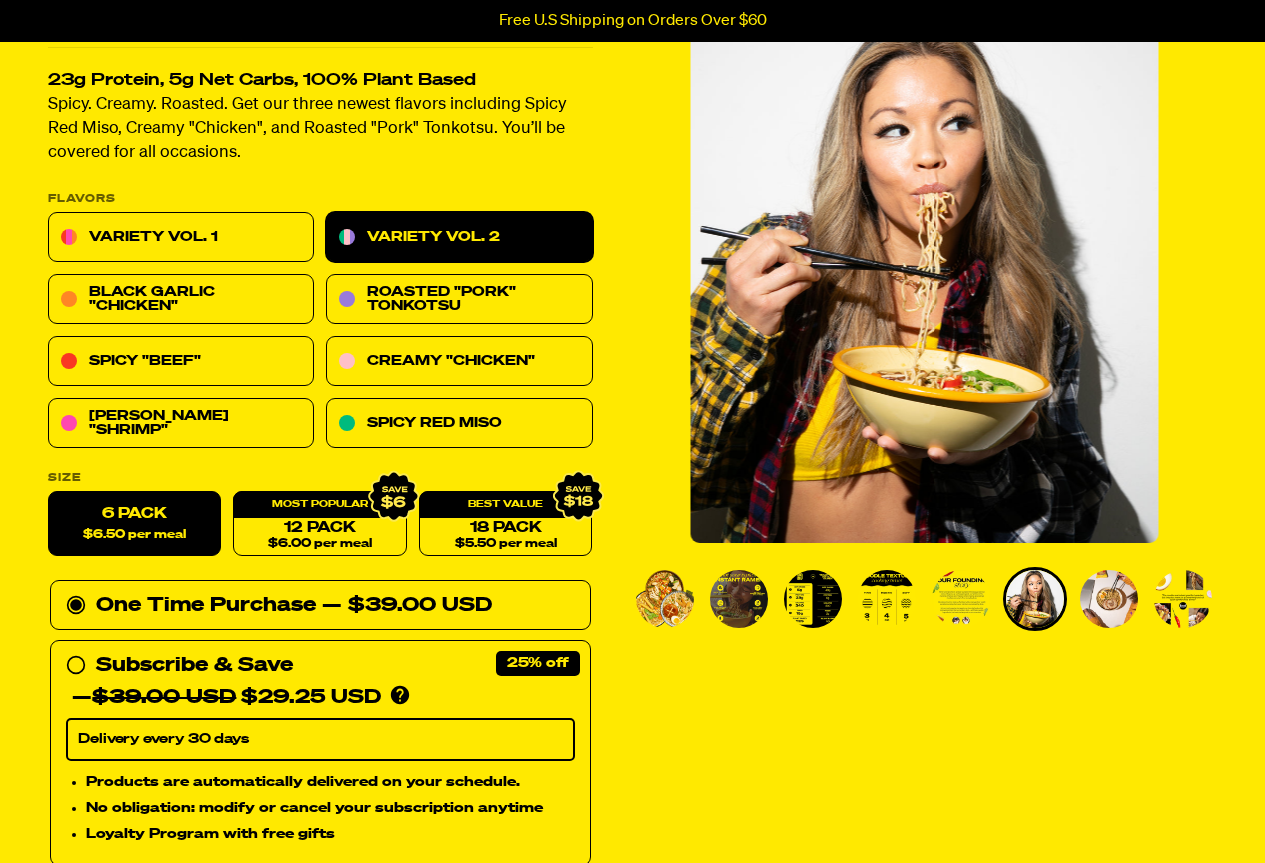 click at bounding box center [1109, 599] 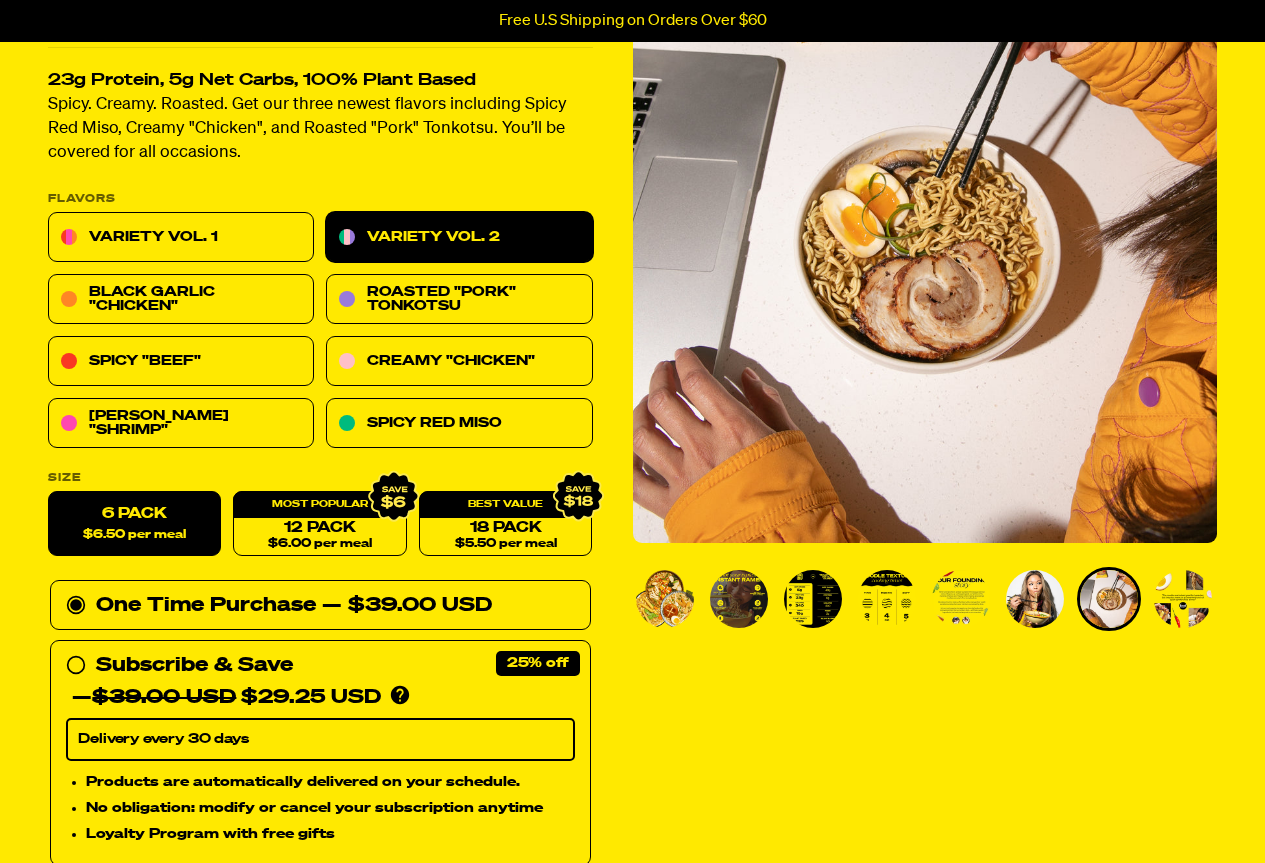 click at bounding box center (1183, 599) 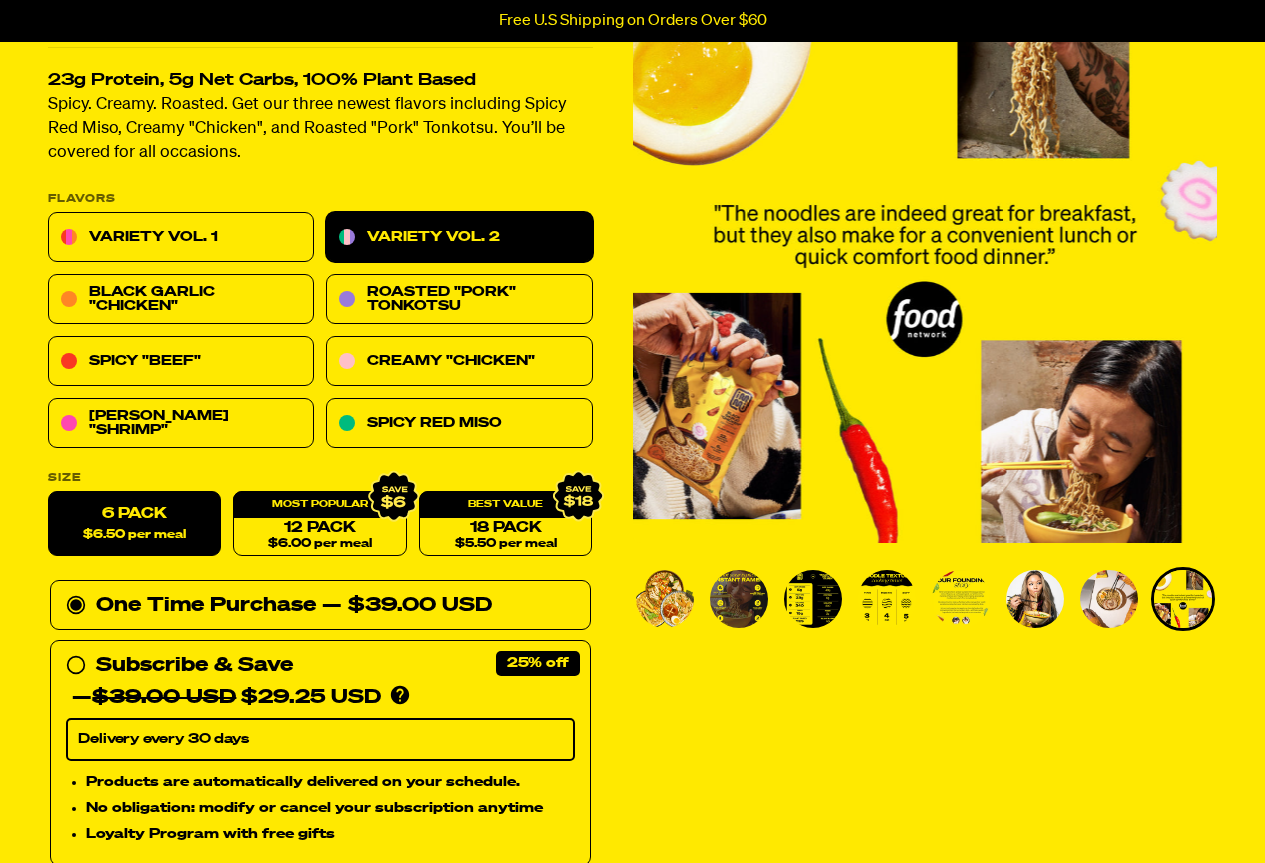 scroll, scrollTop: 0, scrollLeft: 0, axis: both 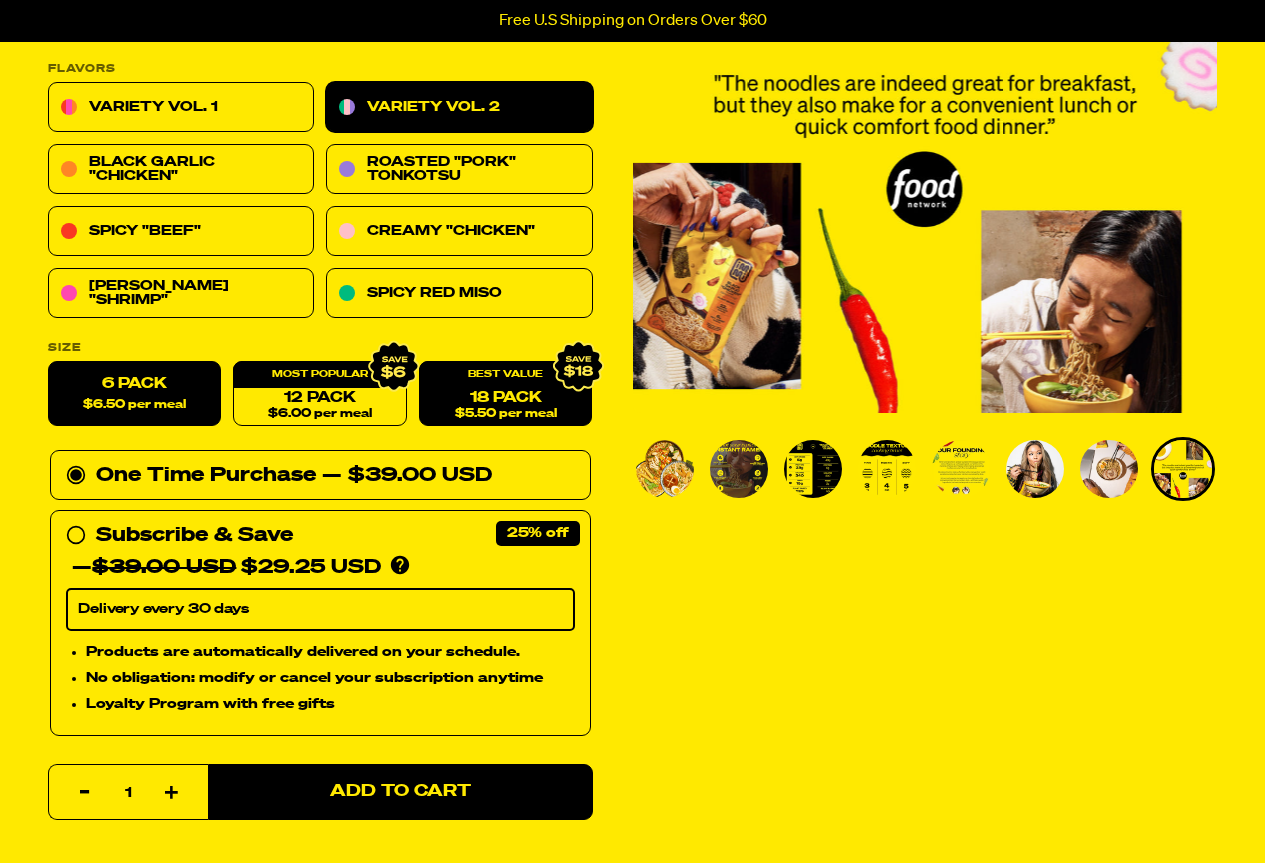 click on "18 Pack  $5.50 per meal" at bounding box center (505, 394) 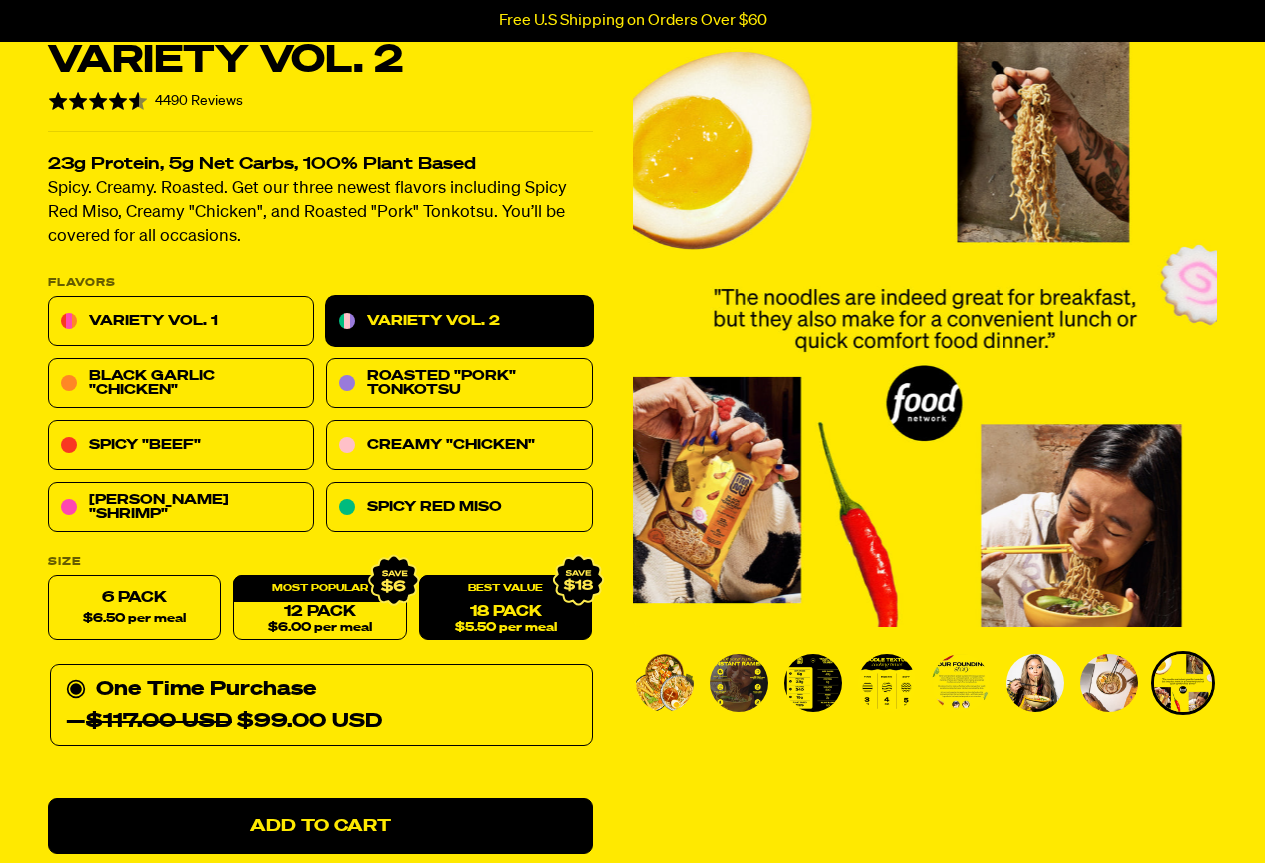 scroll, scrollTop: 0, scrollLeft: 0, axis: both 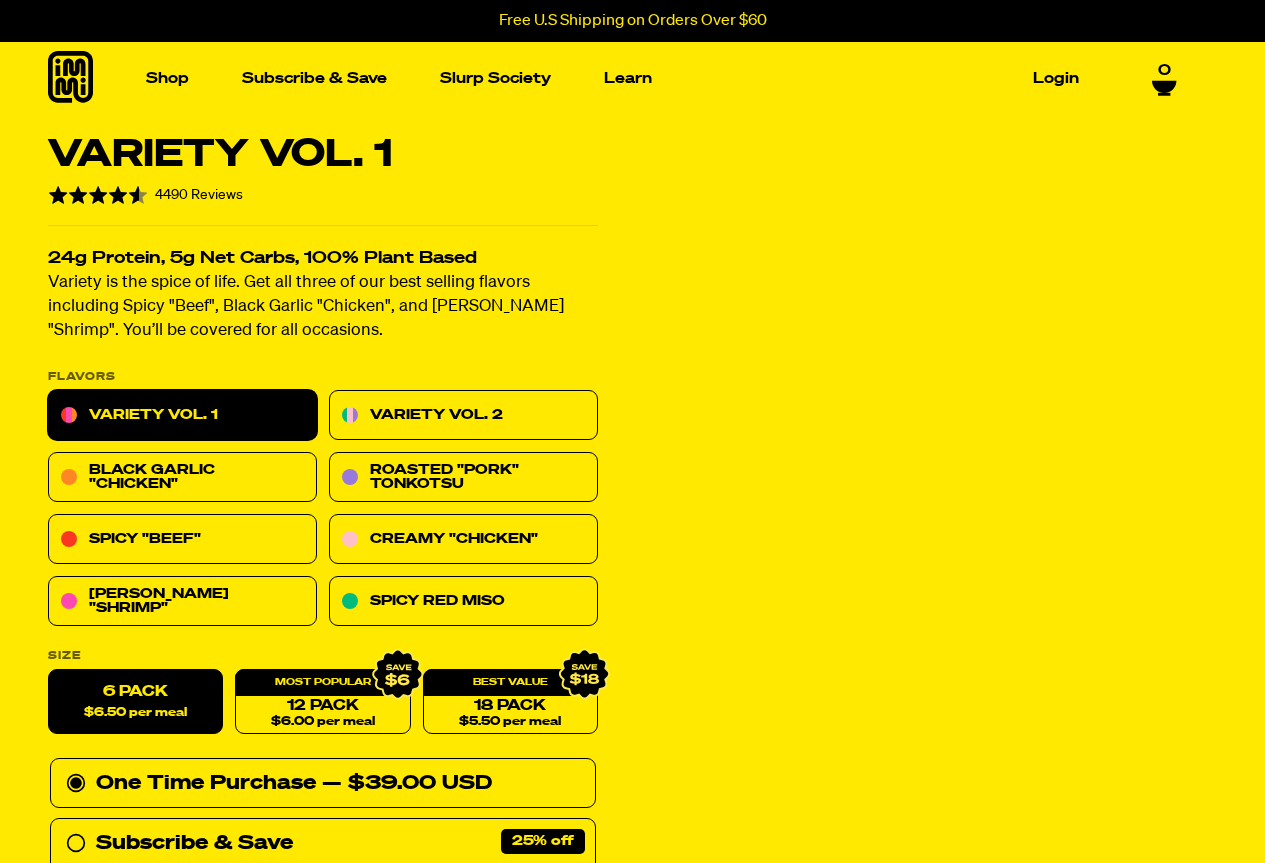 select 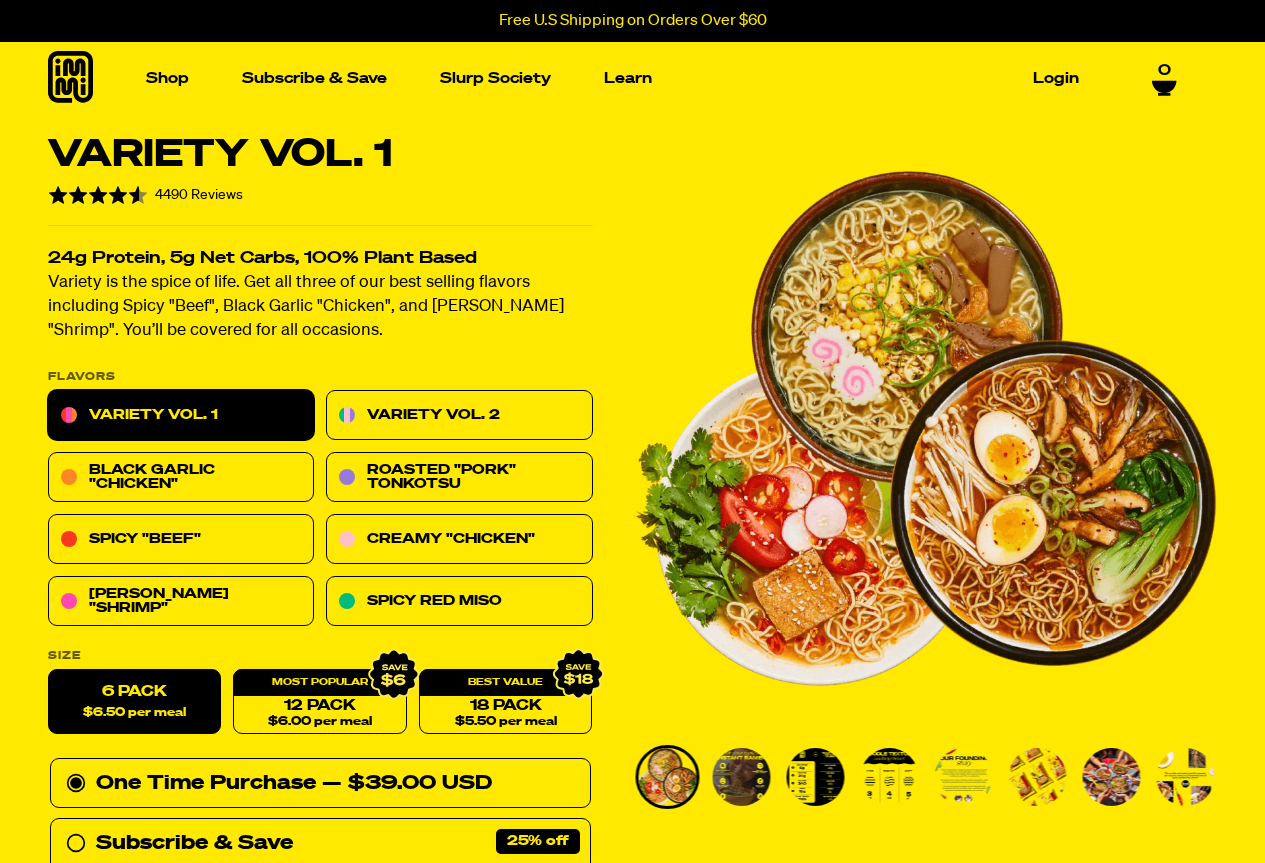 scroll, scrollTop: 202, scrollLeft: 0, axis: vertical 